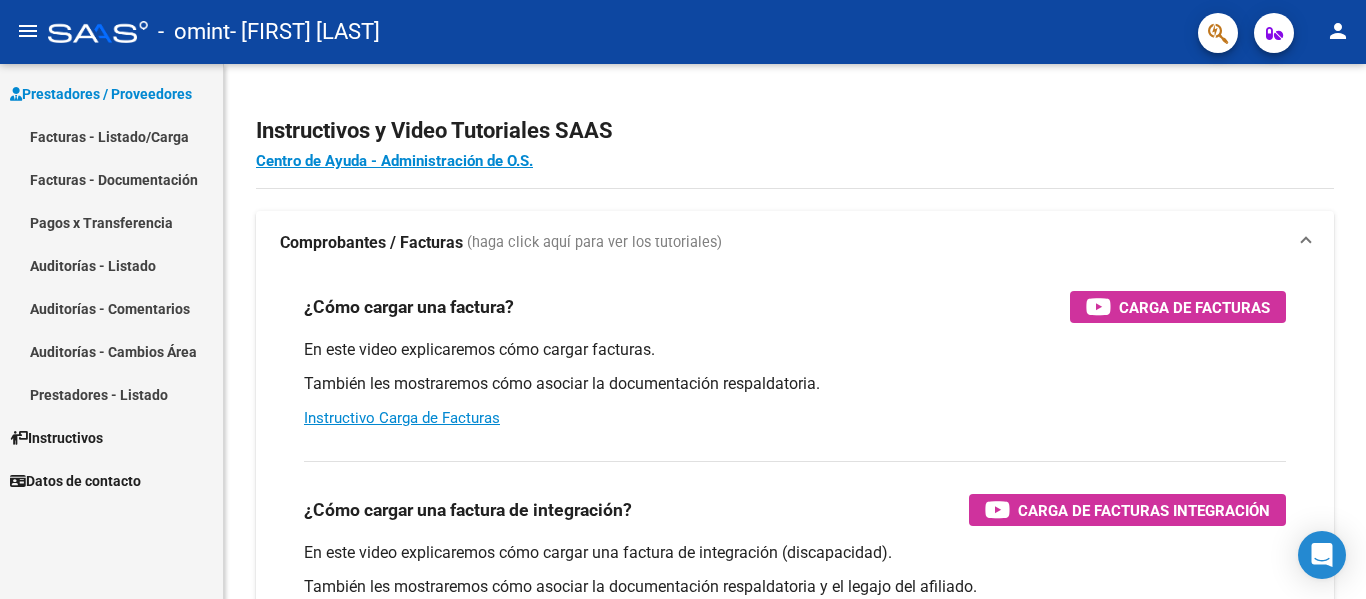 scroll, scrollTop: 0, scrollLeft: 0, axis: both 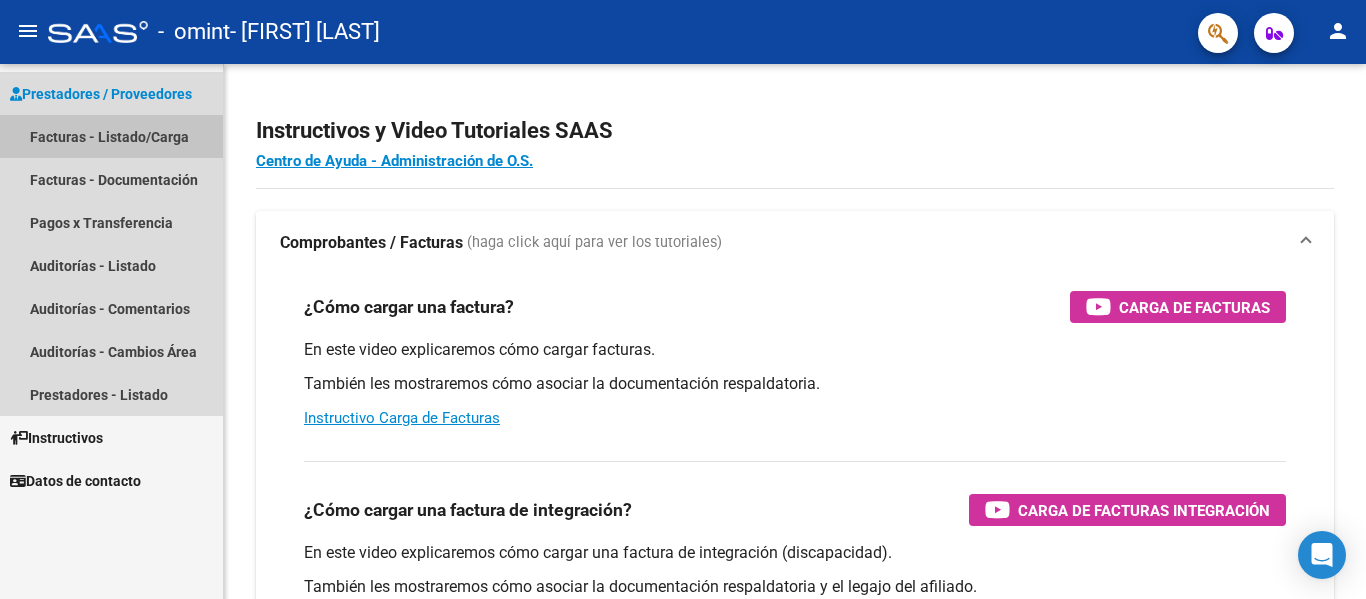click on "Facturas - Listado/Carga" at bounding box center (111, 136) 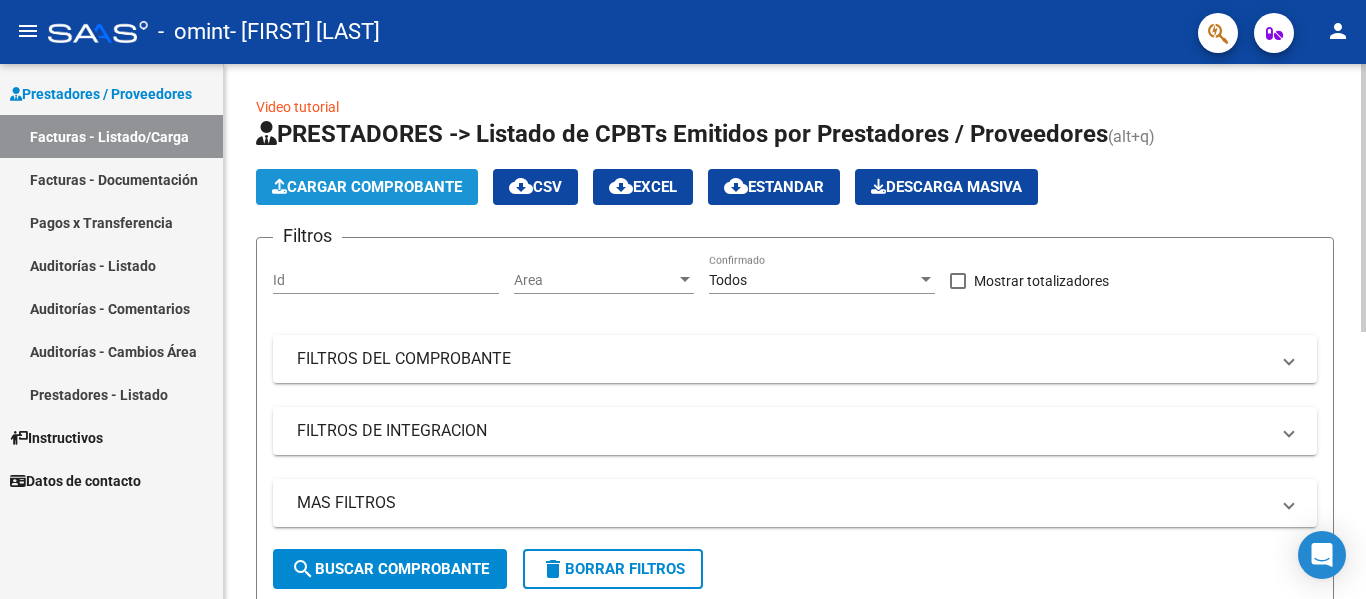 click on "Cargar Comprobante" 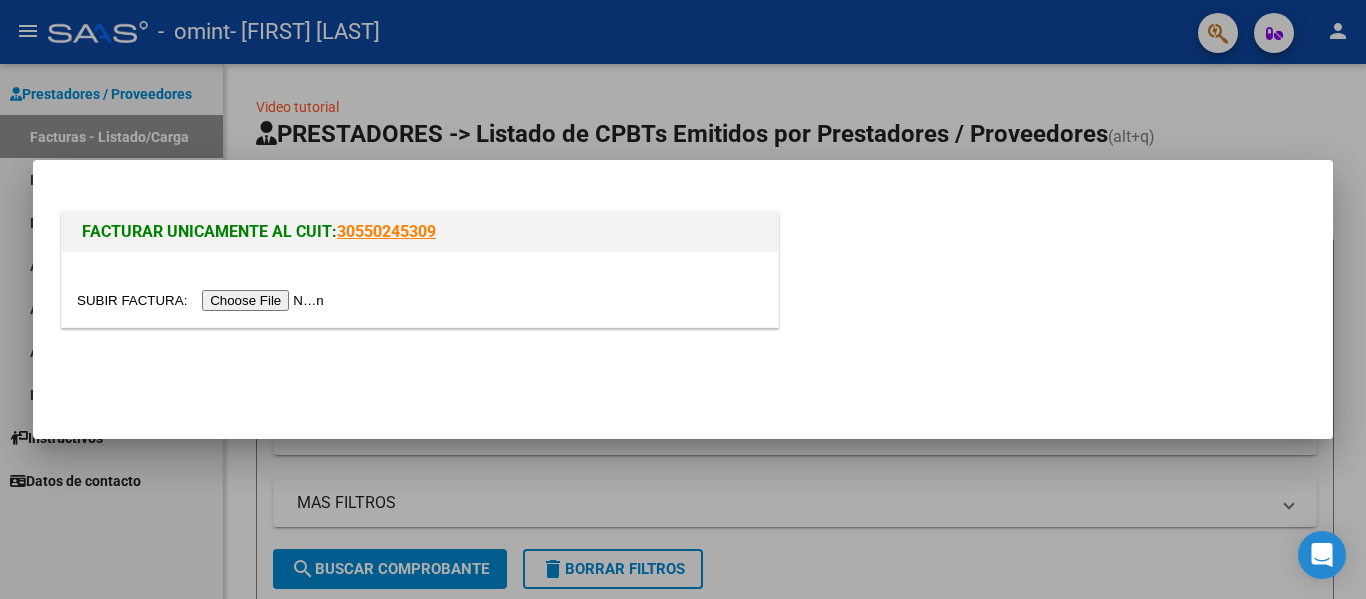 click at bounding box center (203, 300) 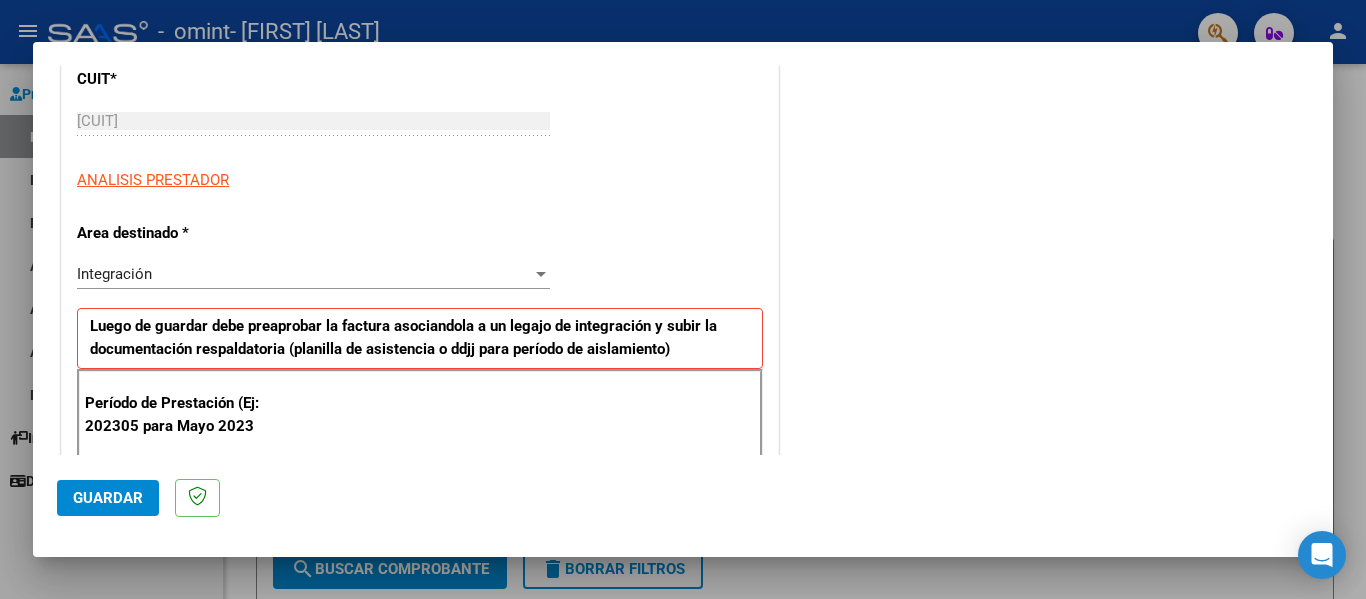 scroll, scrollTop: 288, scrollLeft: 0, axis: vertical 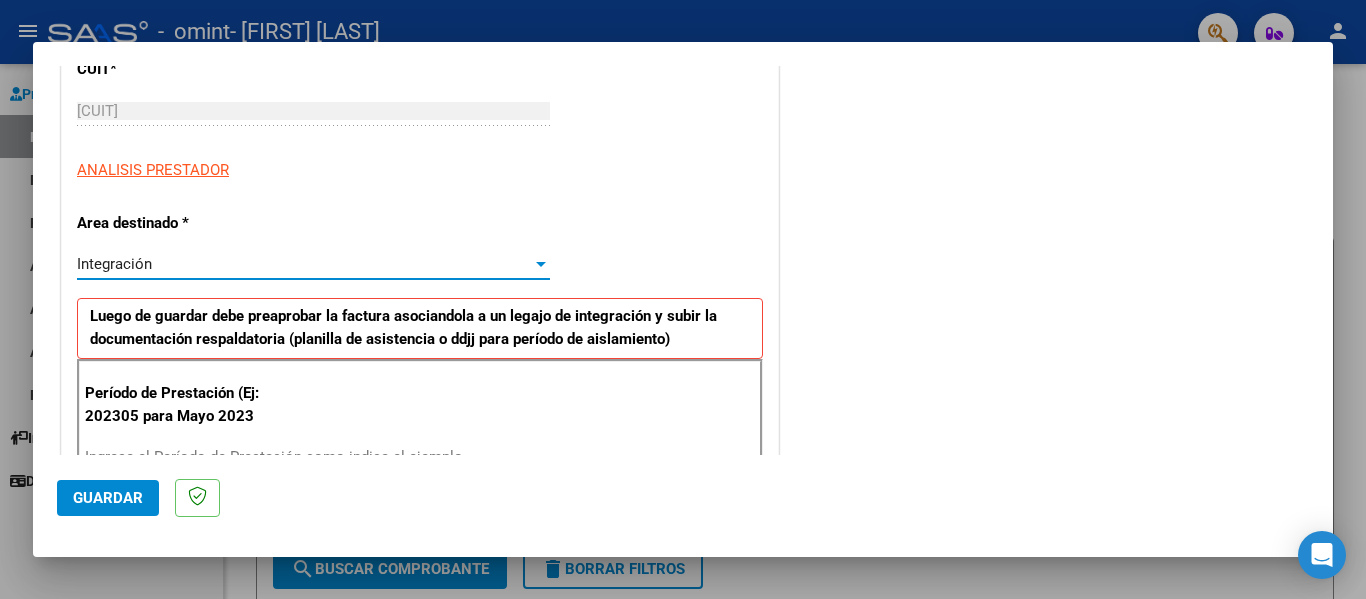 click at bounding box center (541, 264) 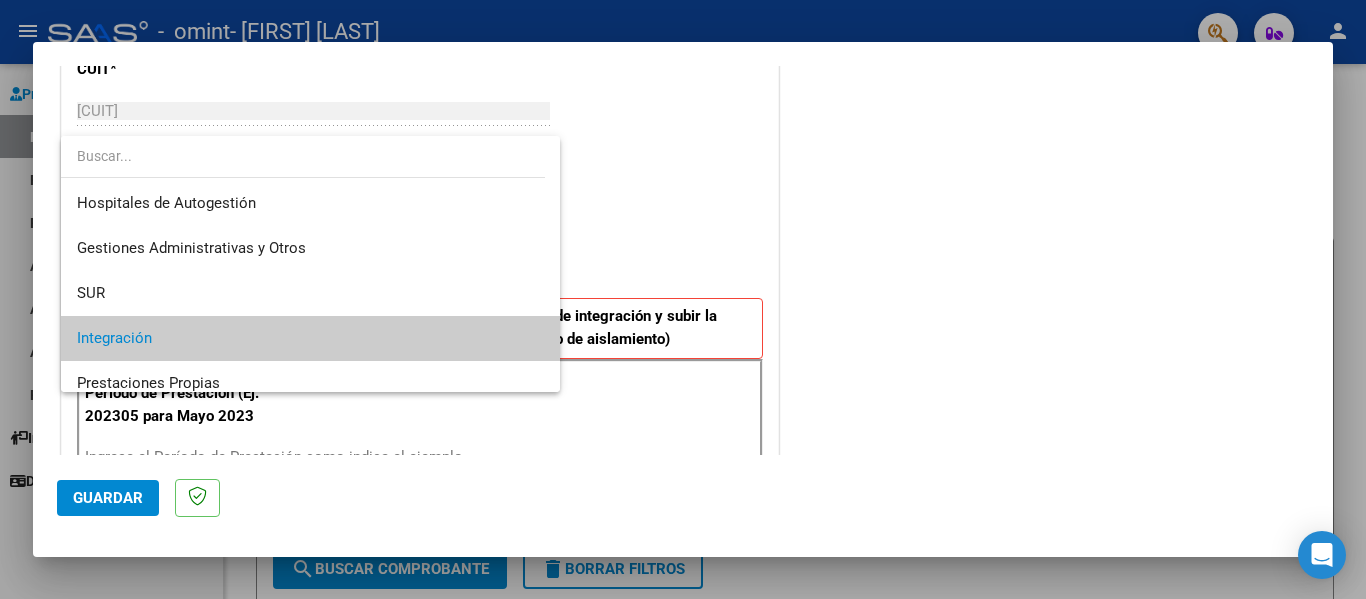 scroll, scrollTop: 75, scrollLeft: 0, axis: vertical 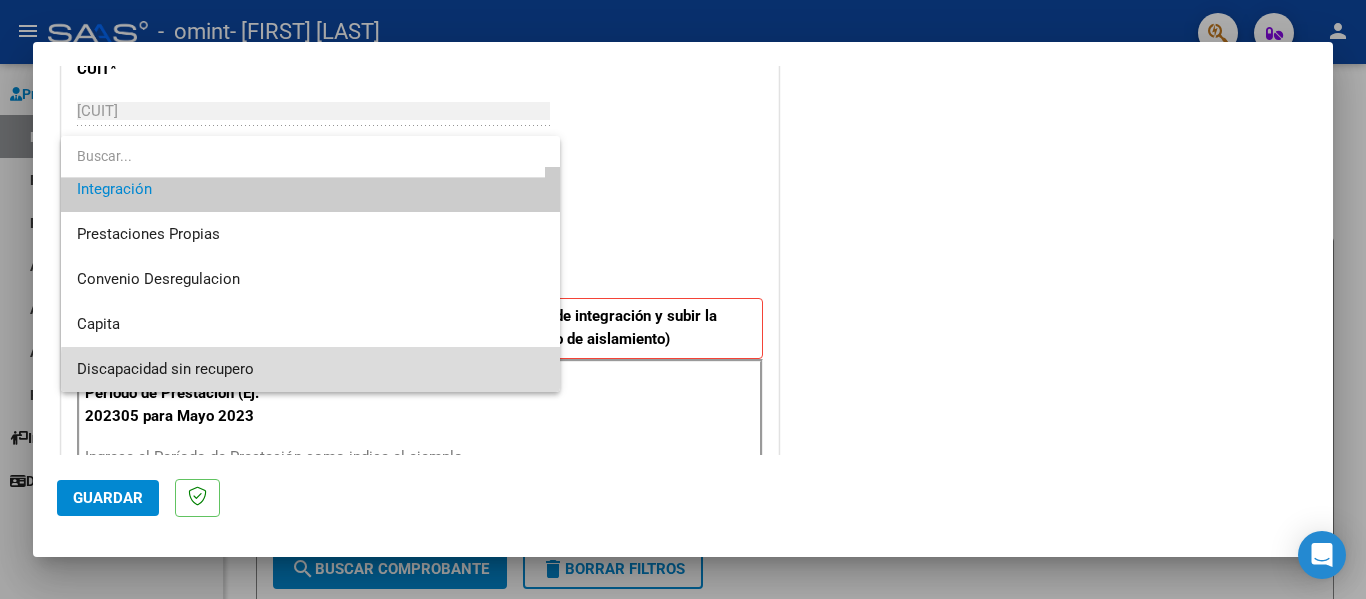 click on "Discapacidad sin recupero" at bounding box center [310, 369] 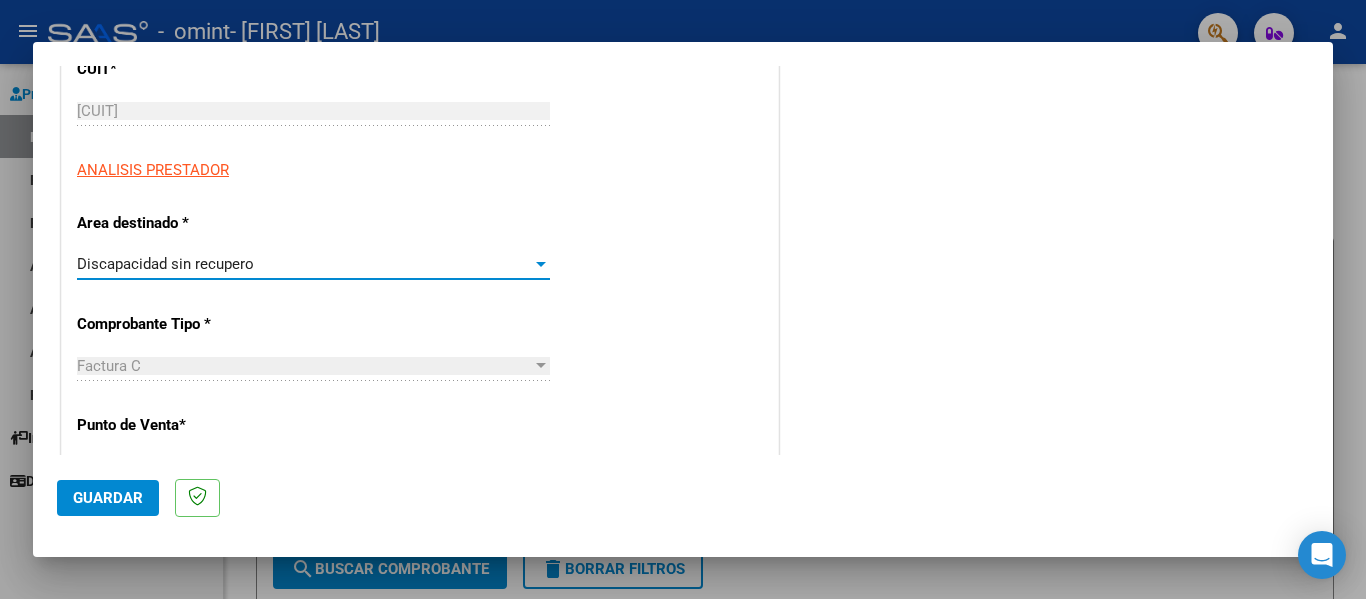 scroll, scrollTop: 146, scrollLeft: 0, axis: vertical 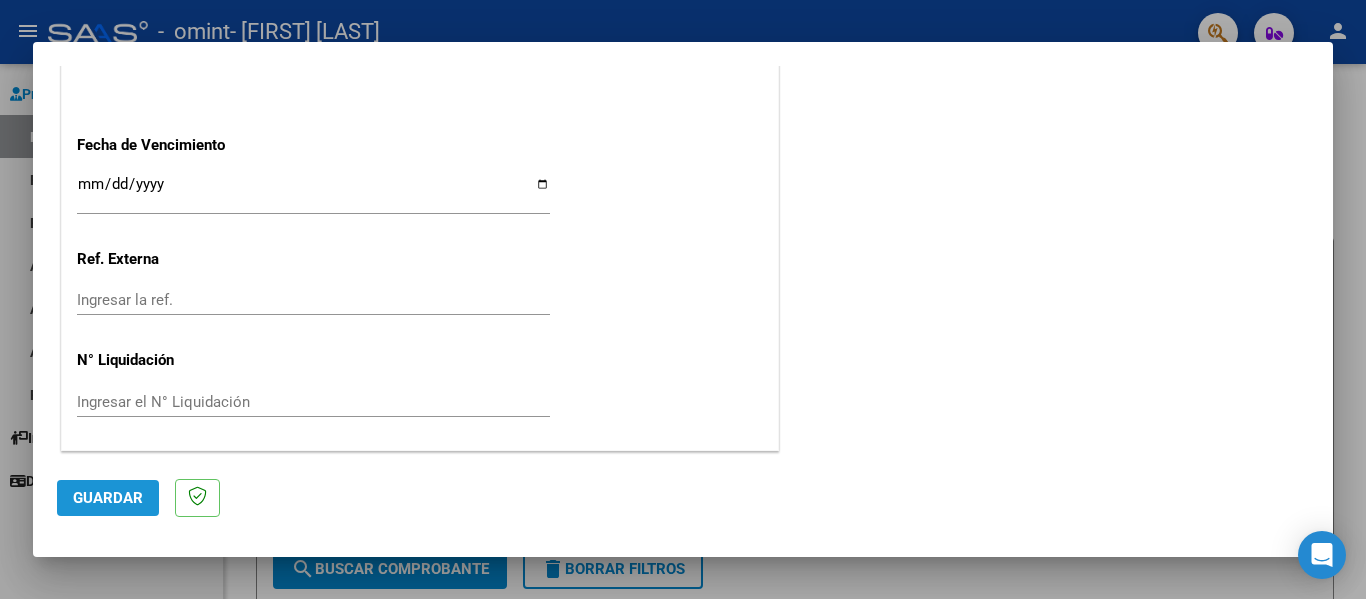 click on "Guardar" 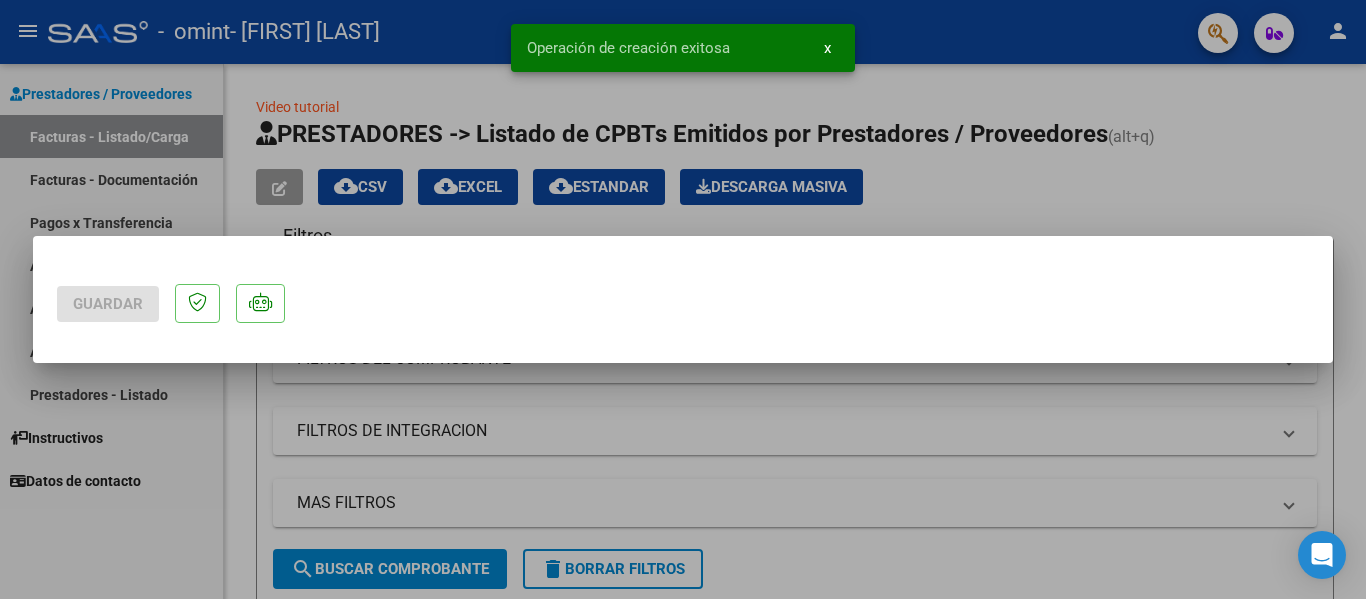scroll, scrollTop: 0, scrollLeft: 0, axis: both 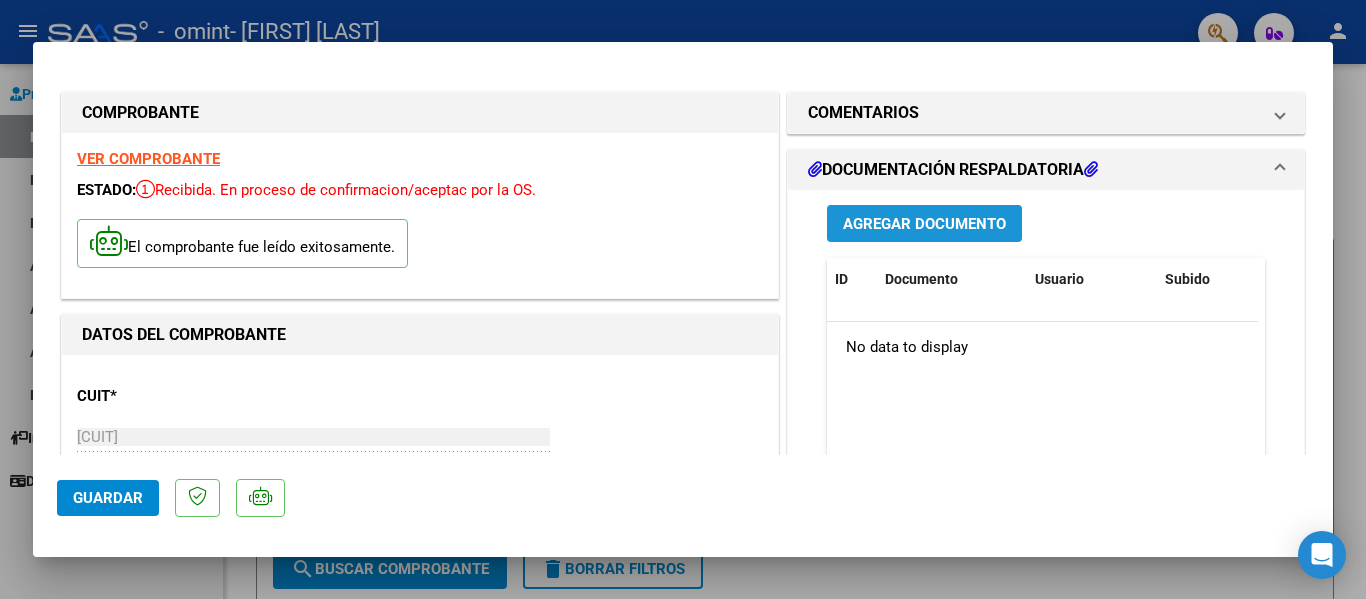 click on "Agregar Documento" at bounding box center [924, 224] 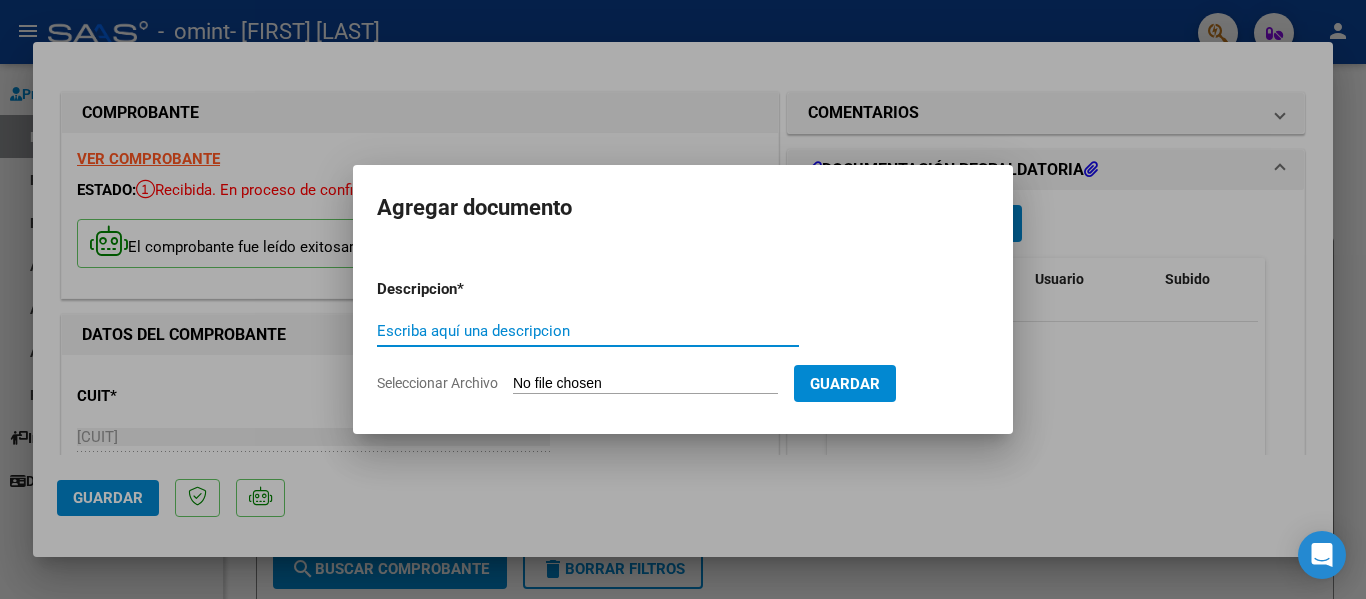 click on "Escriba aquí una descripcion" at bounding box center [588, 331] 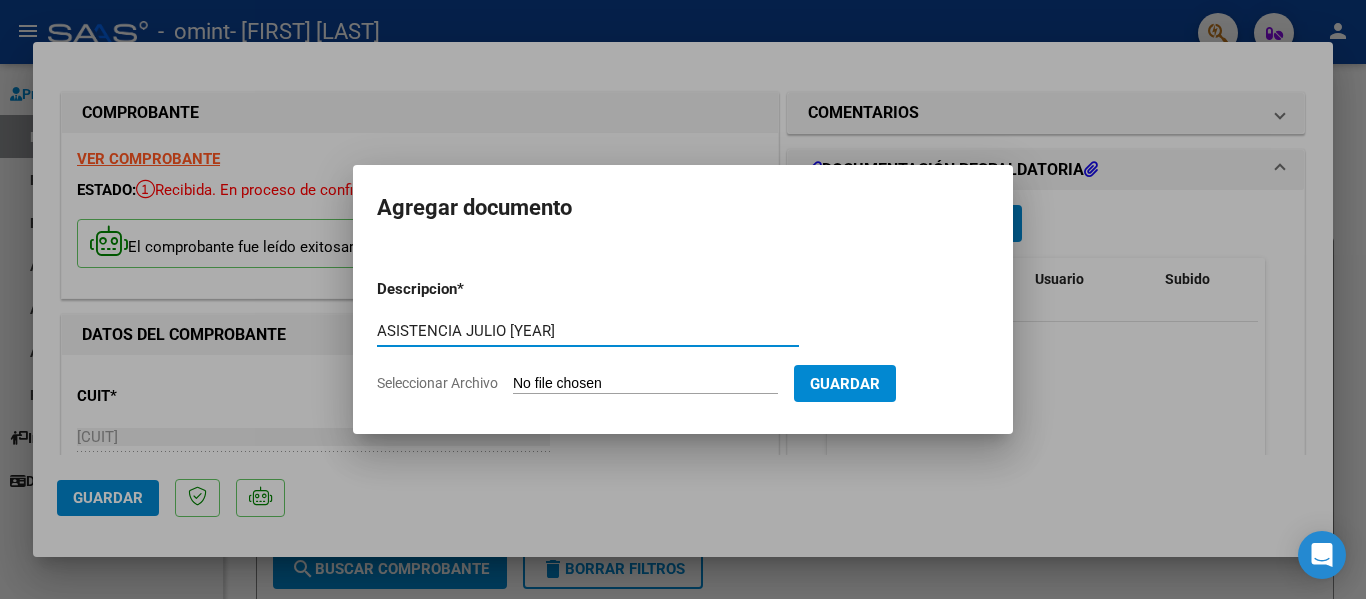 type on "ASISTENCIA JULIO [YEAR]" 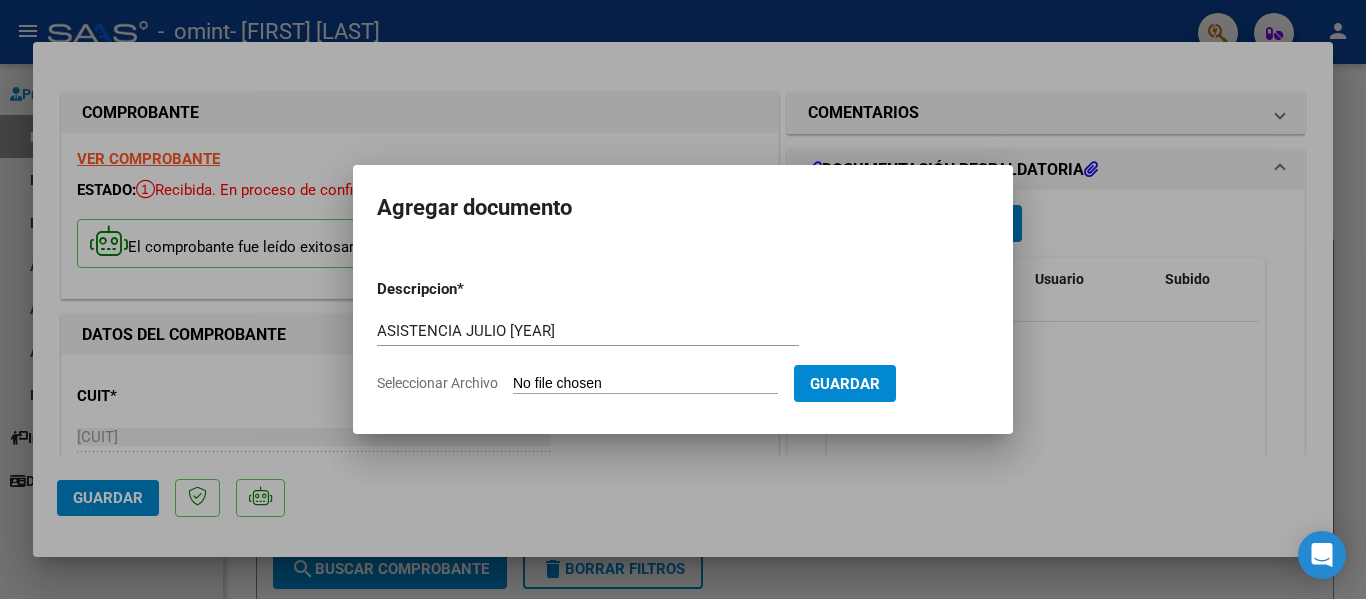 click on "Seleccionar Archivo" at bounding box center [645, 384] 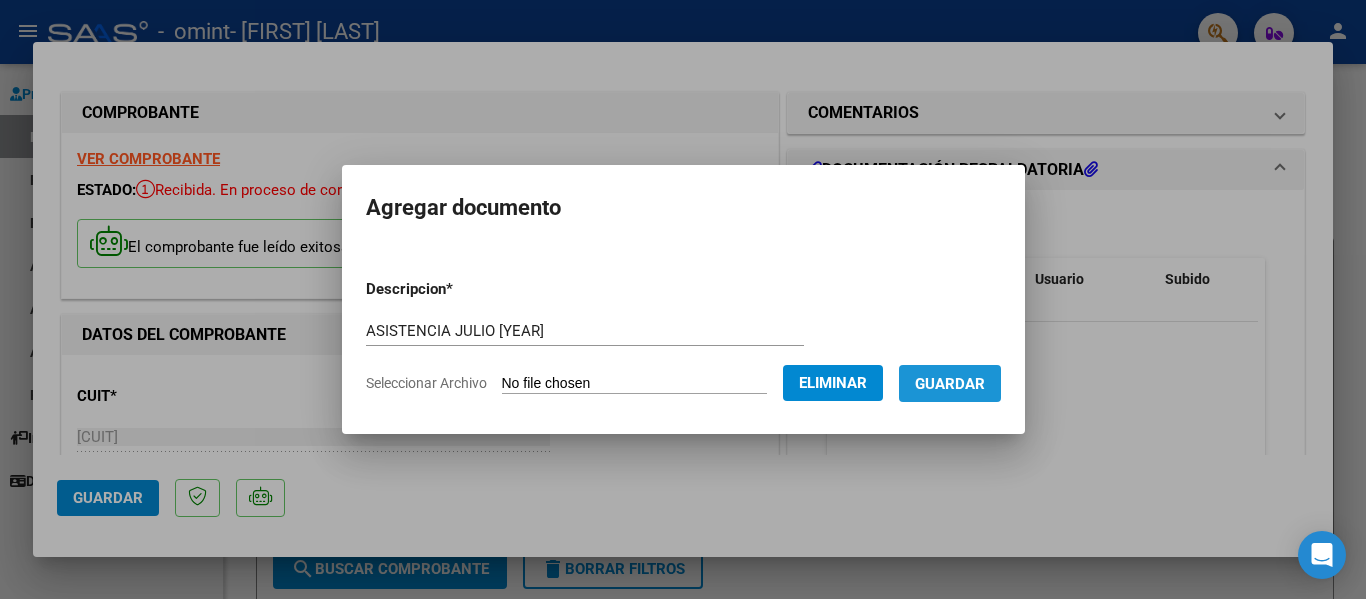 click on "Guardar" at bounding box center (950, 383) 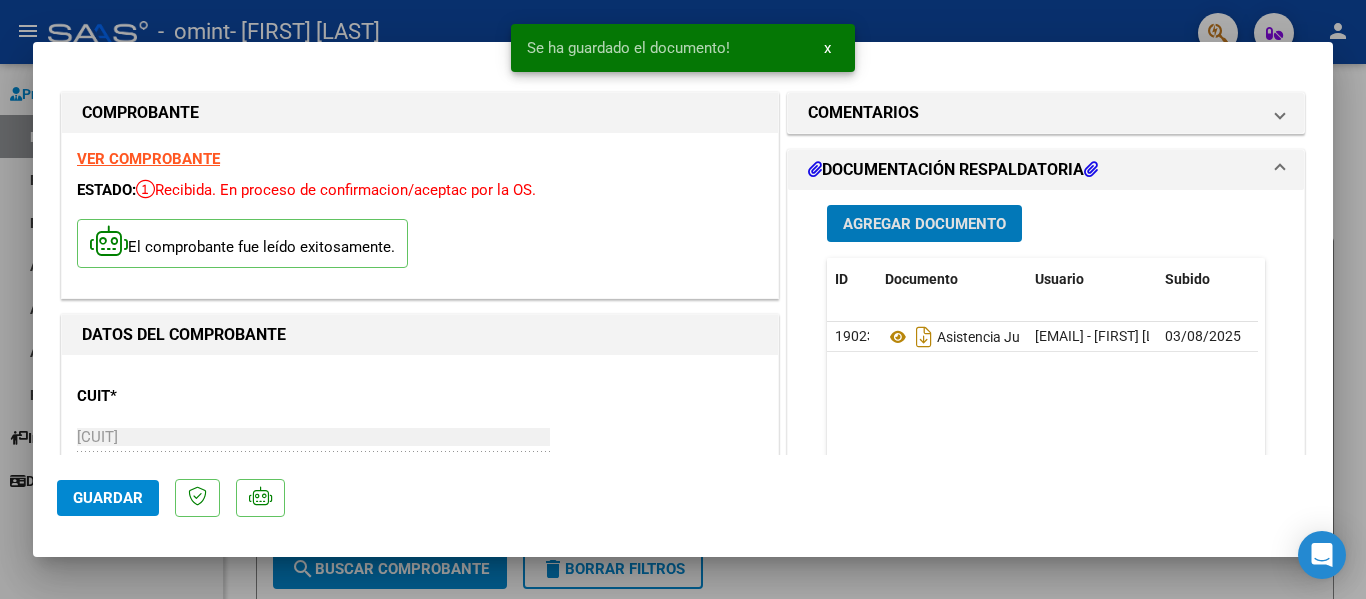 click on "Guardar" 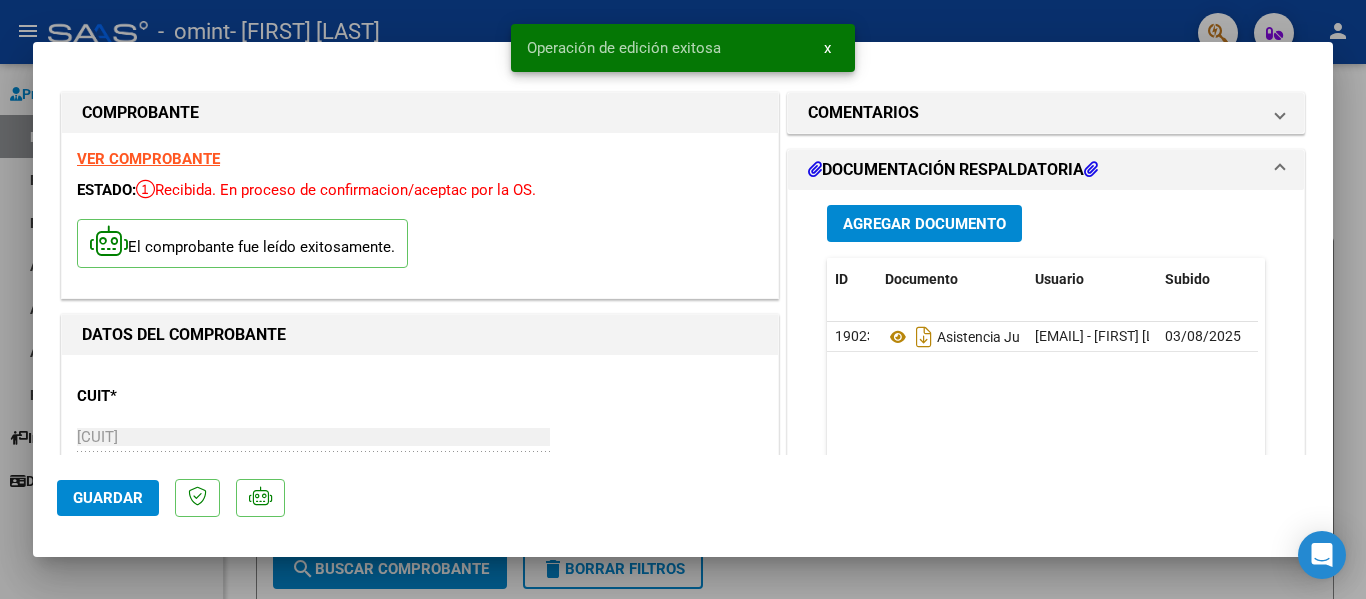 click at bounding box center [683, 299] 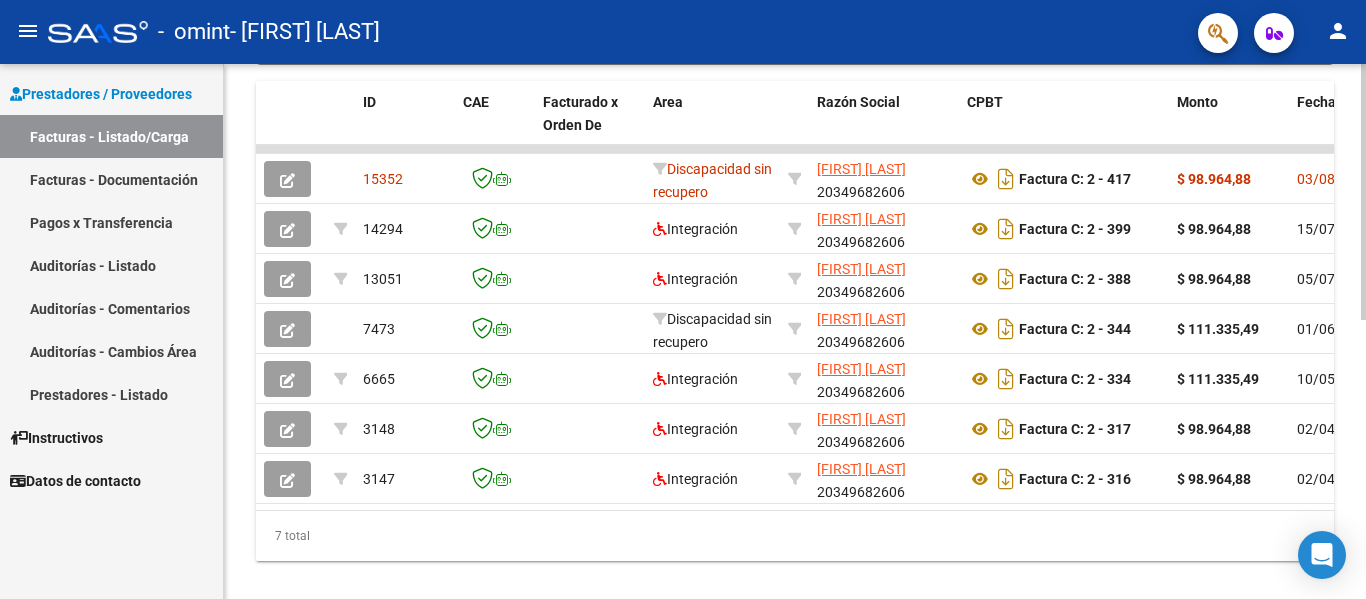 scroll, scrollTop: 543, scrollLeft: 0, axis: vertical 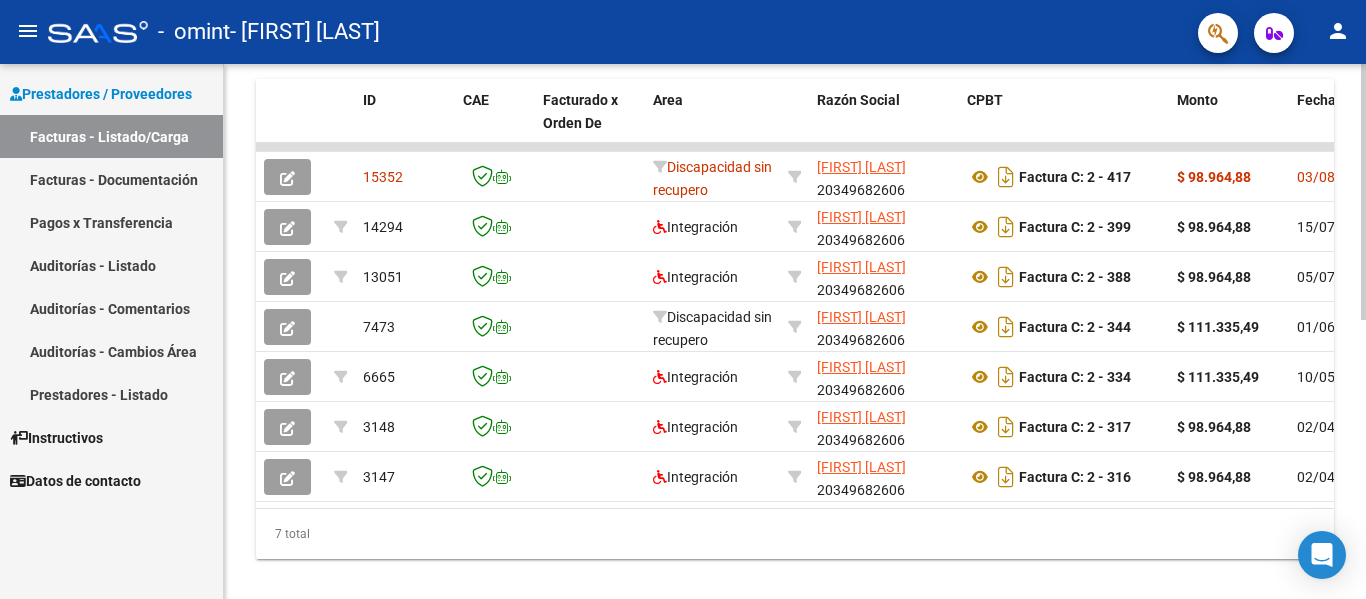 click on "Video tutorial   PRESTADORES -> Listado de CPBTs Emitidos por Prestadores / Proveedores (alt+q)   Cargar Comprobante
cloud_download  CSV  cloud_download  EXCEL  cloud_download  Estandar   Descarga Masiva
Filtros Id Area Area Todos Confirmado   Mostrar totalizadores   FILTROS DEL COMPROBANTE  Comprobante Tipo Comprobante Tipo Start date – End date Fec. Comprobante Desde / Hasta Días Emisión Desde(cant. días) Días Emisión Hasta(cant. días) CUIT / Razón Social Pto. Venta Nro. Comprobante Código SSS CAE Válido CAE Válido Todos Cargado Módulo Hosp. Todos Tiene facturacion Apócrifa Hospital Refes  FILTROS DE INTEGRACION  Período De Prestación Campos del Archivo de Rendición Devuelto x SSS (dr_envio) Todos Rendido x SSS (dr_envio) Tipo de Registro Tipo de Registro Período Presentación Período Presentación Campos del Legajo Asociado (preaprobación) Afiliado Legajo (cuil/nombre) Todos Solo facturas preaprobadas  MAS FILTROS  Todos Con Doc. Respaldatoria Todos Con Trazabilidad Todos – – 0" 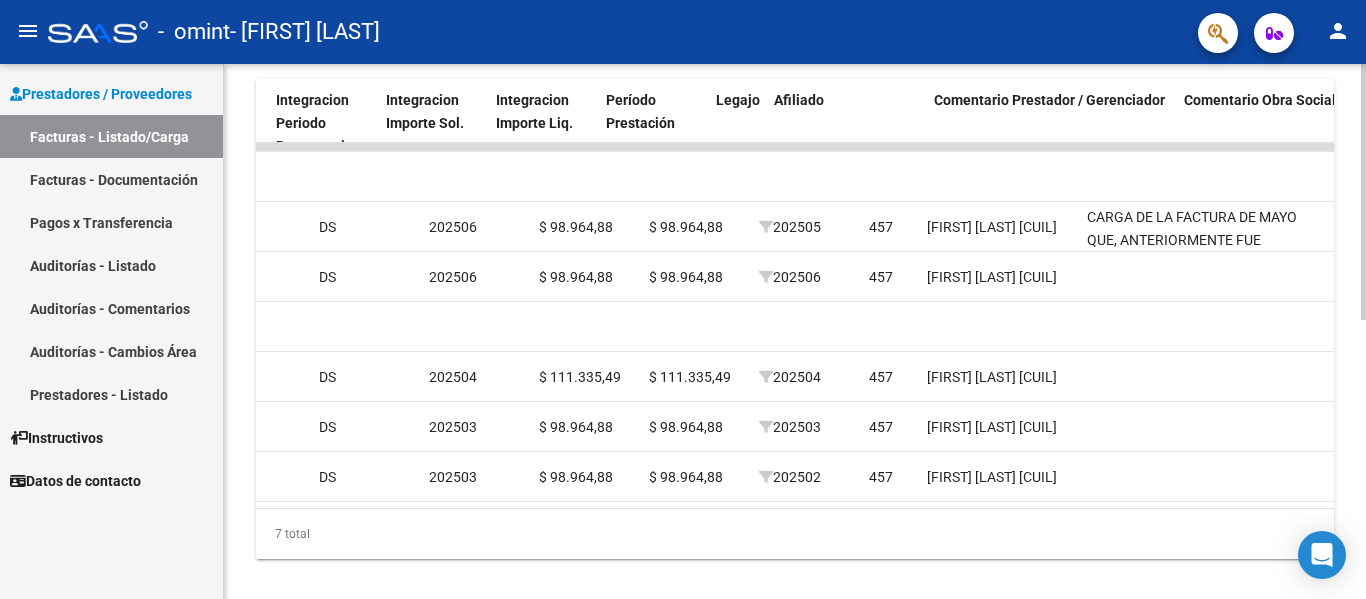 scroll, scrollTop: 0, scrollLeft: 2256, axis: horizontal 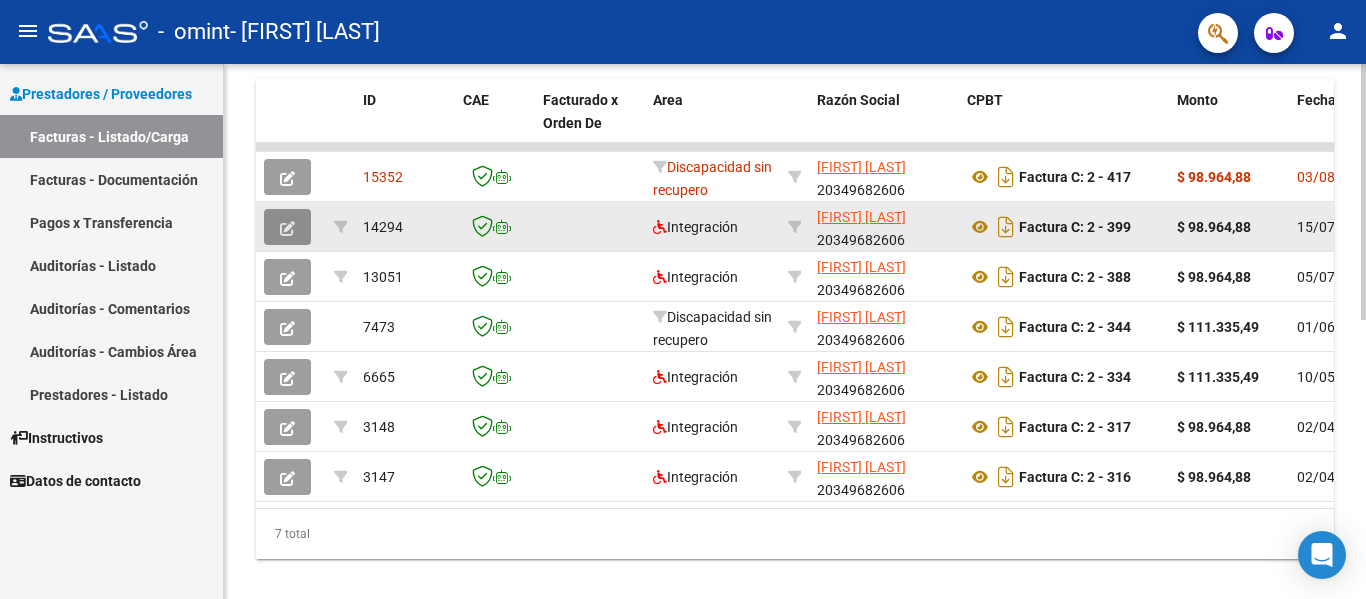 click 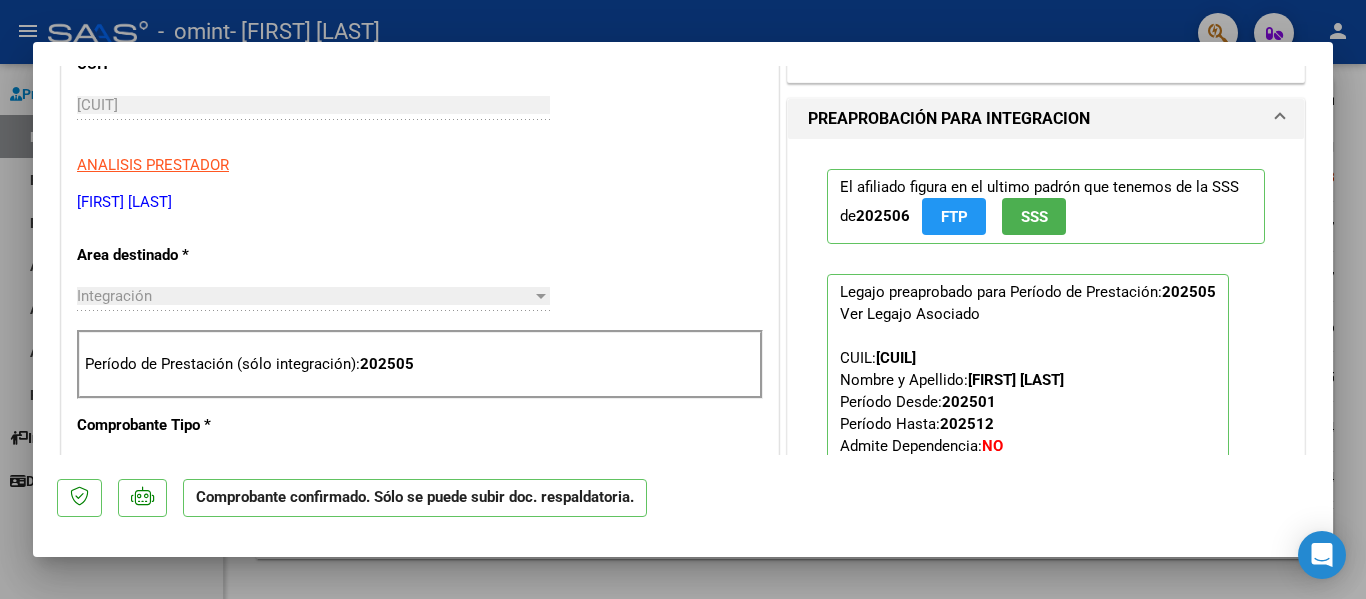 scroll, scrollTop: 547, scrollLeft: 0, axis: vertical 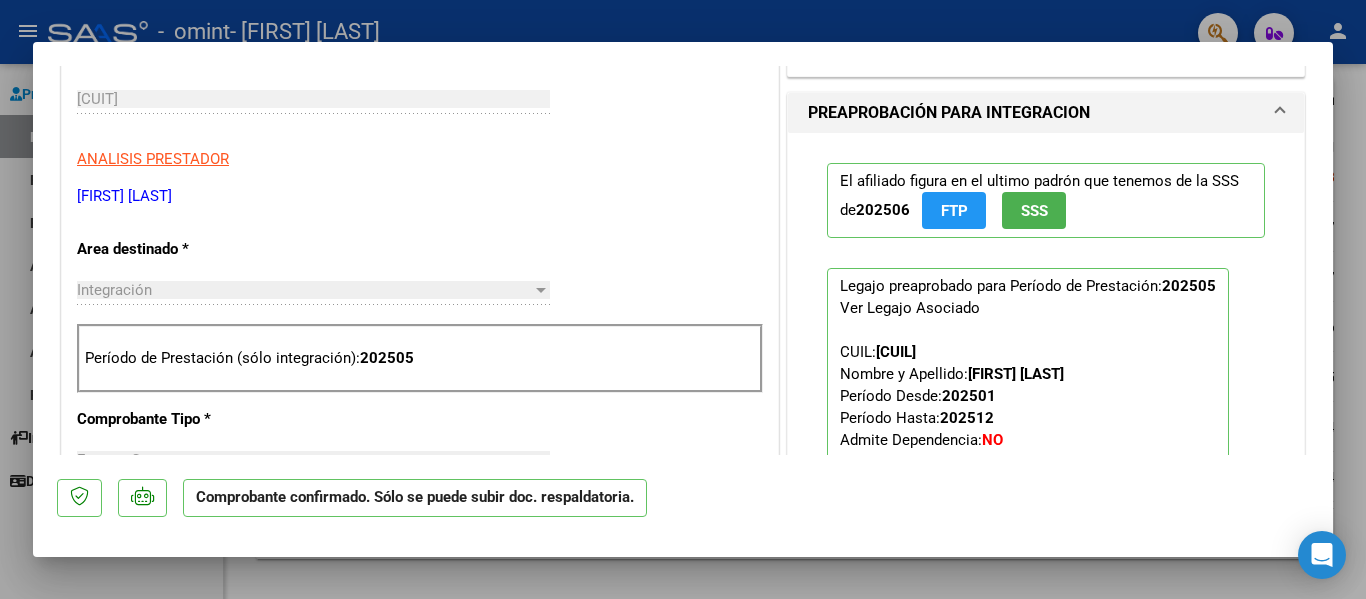 click on "Período de Prestación (sólo integración):  202505" at bounding box center [420, 358] 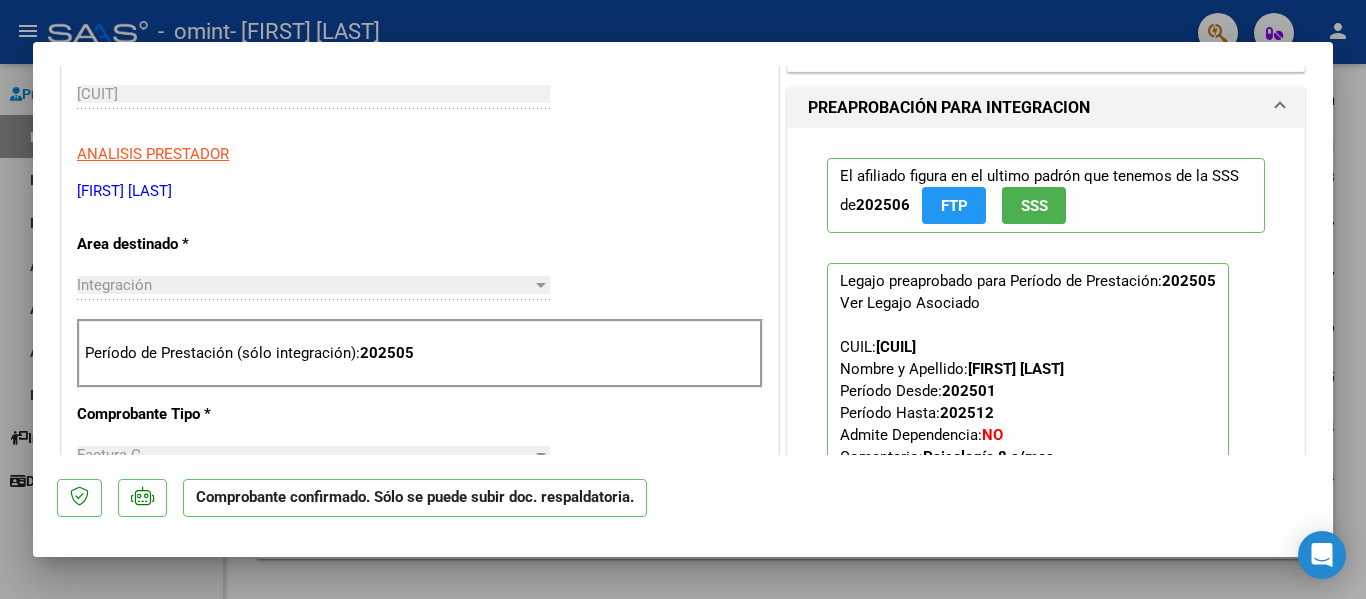 scroll, scrollTop: 557, scrollLeft: 0, axis: vertical 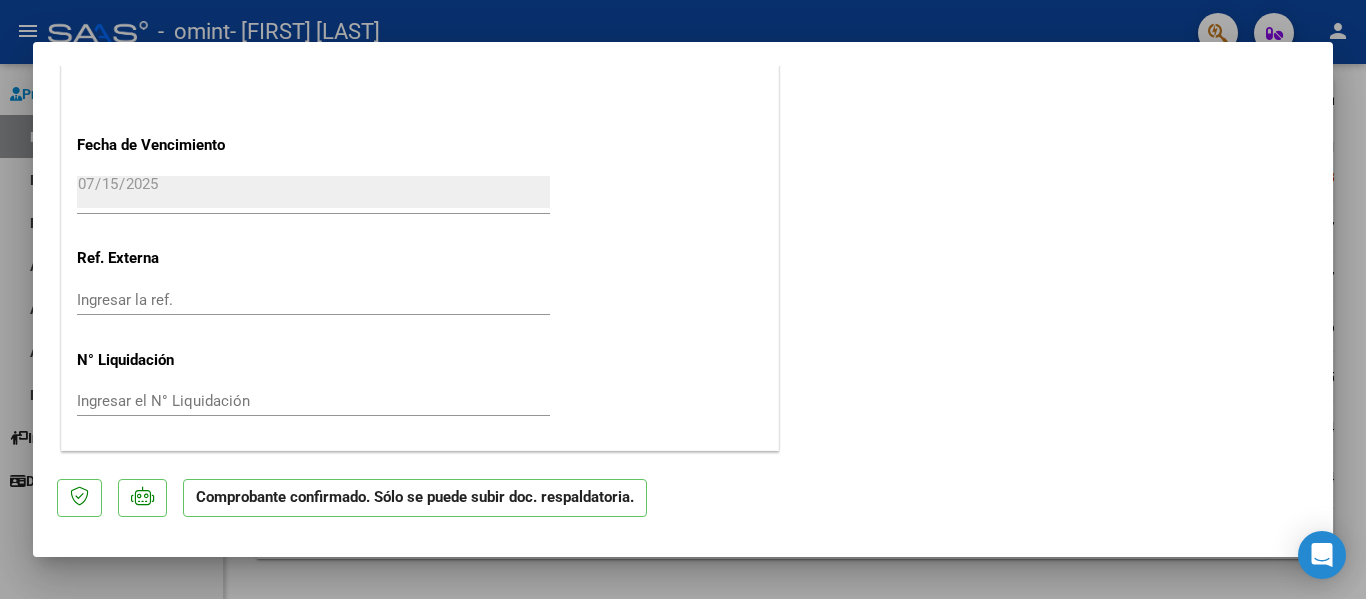 click at bounding box center [683, 299] 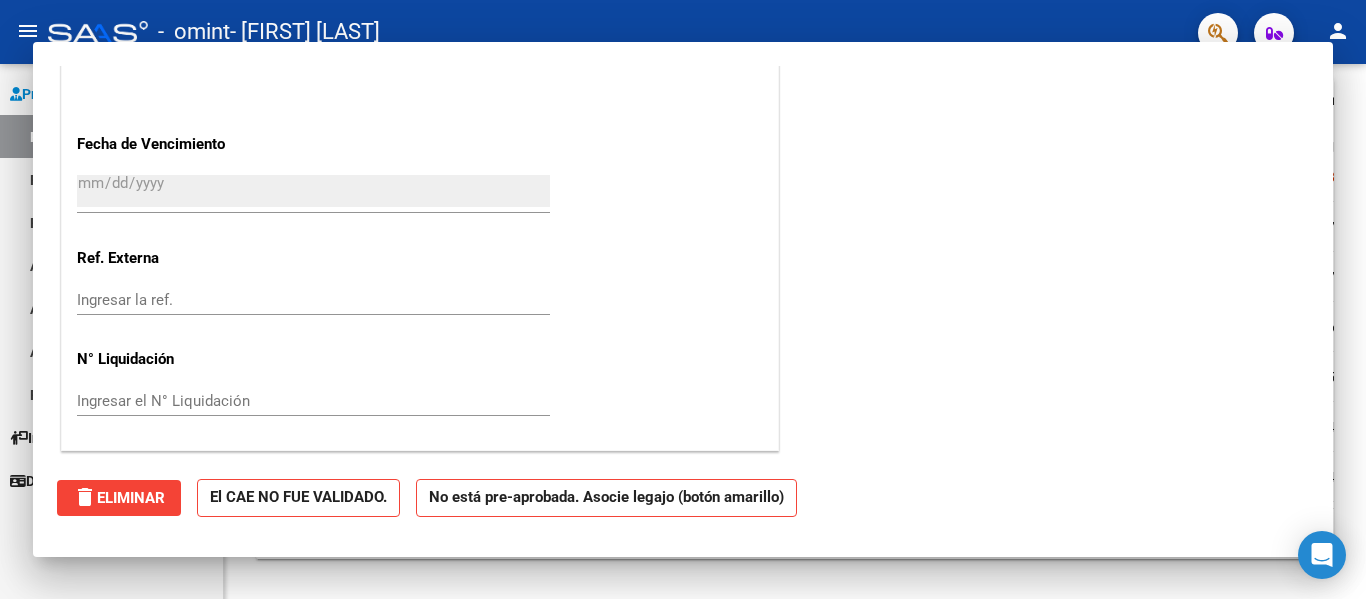 scroll, scrollTop: 1260, scrollLeft: 0, axis: vertical 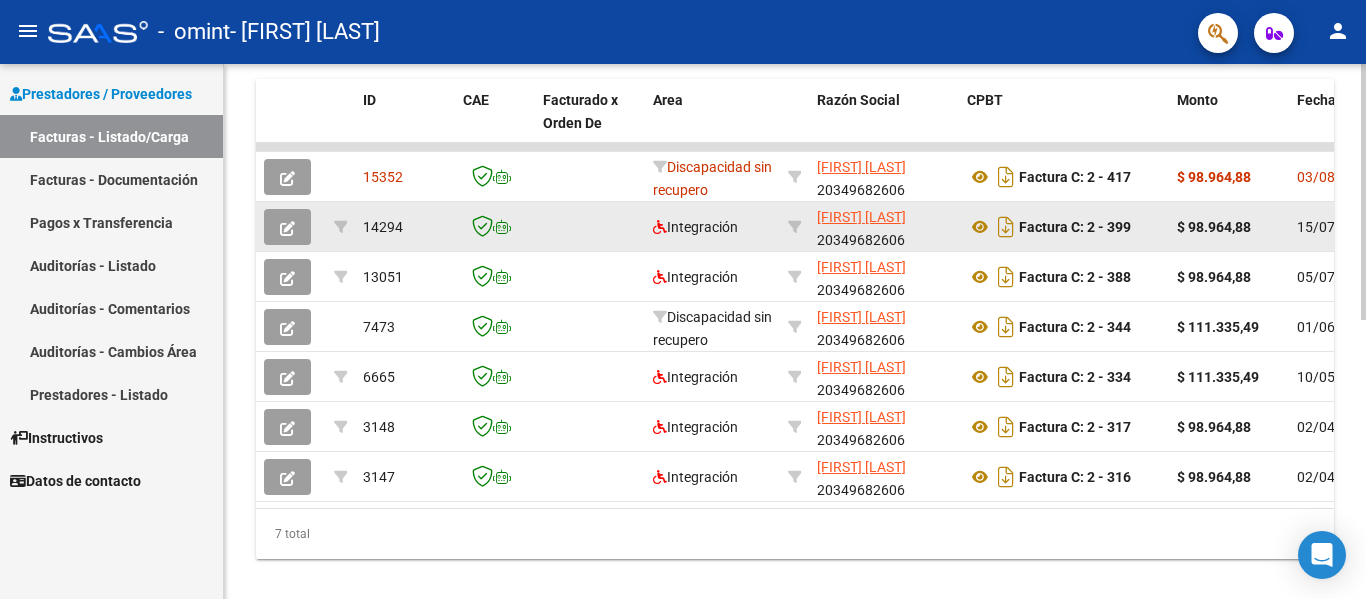 click 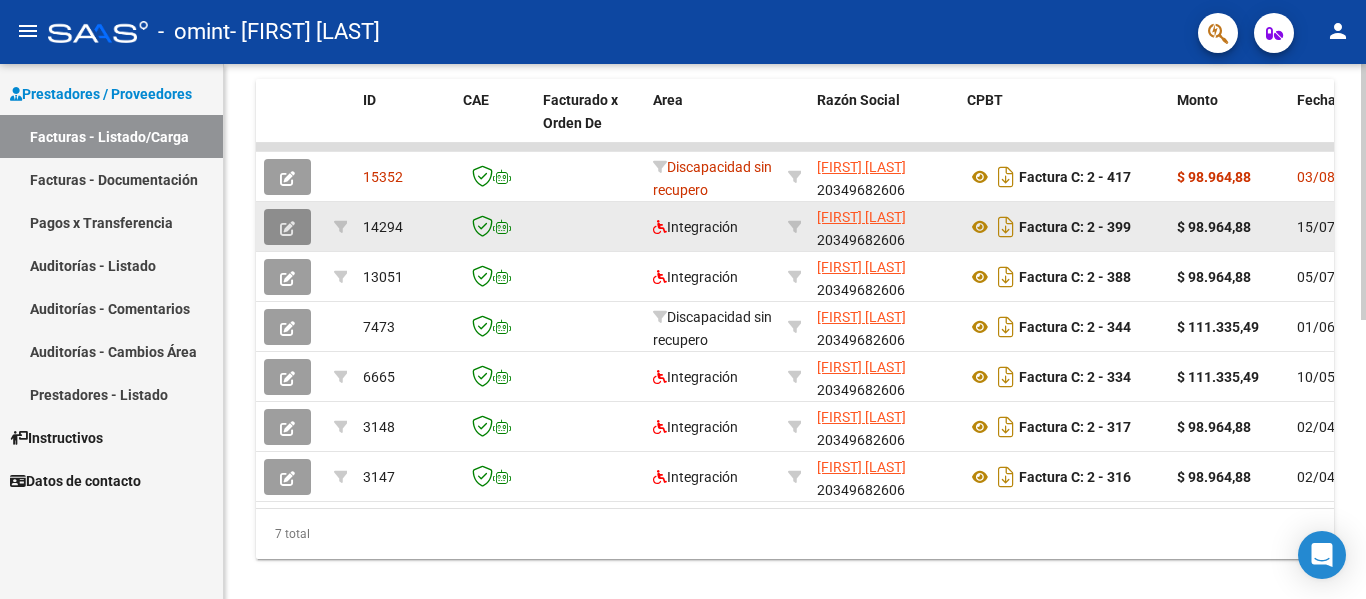 click 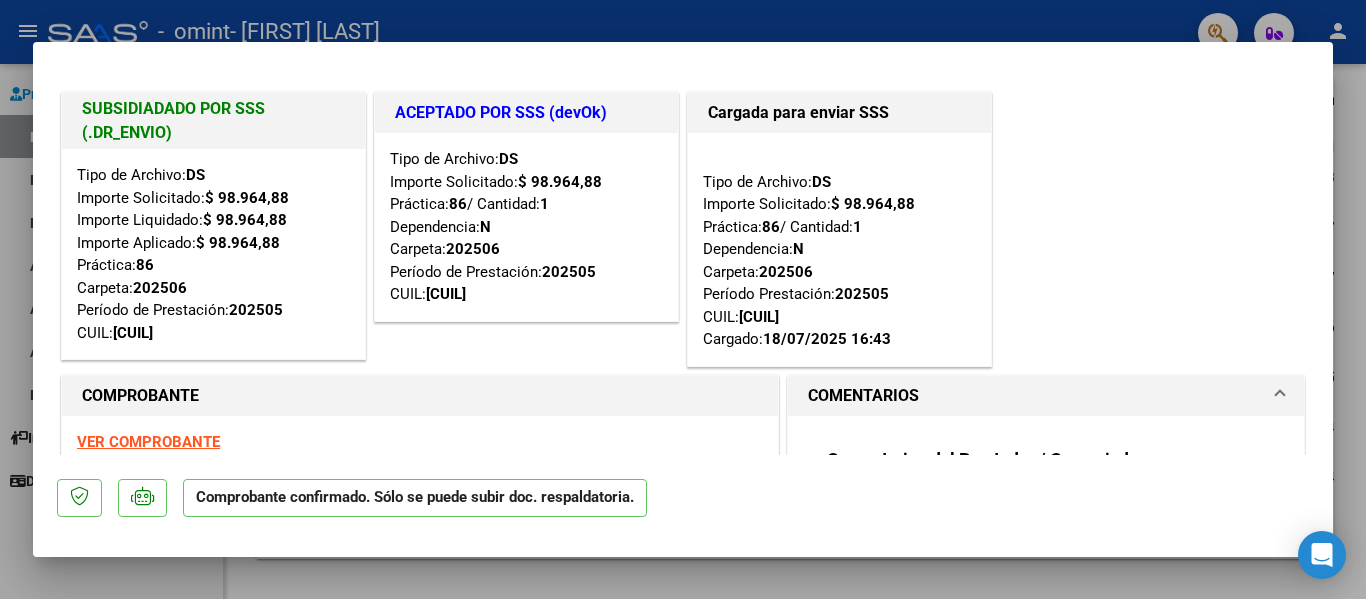 click on "Tipo de Archivo:  DS  Importe Solicitado:  $ 98.964,88  Importe Liquidado:  $ 98.964,88  Importe Aplicado:  $ 98.964,88  Práctica:  86  Carpeta:  202506  Período de Prestación:  202505  CUIL: [CUIL]" at bounding box center (213, 254) 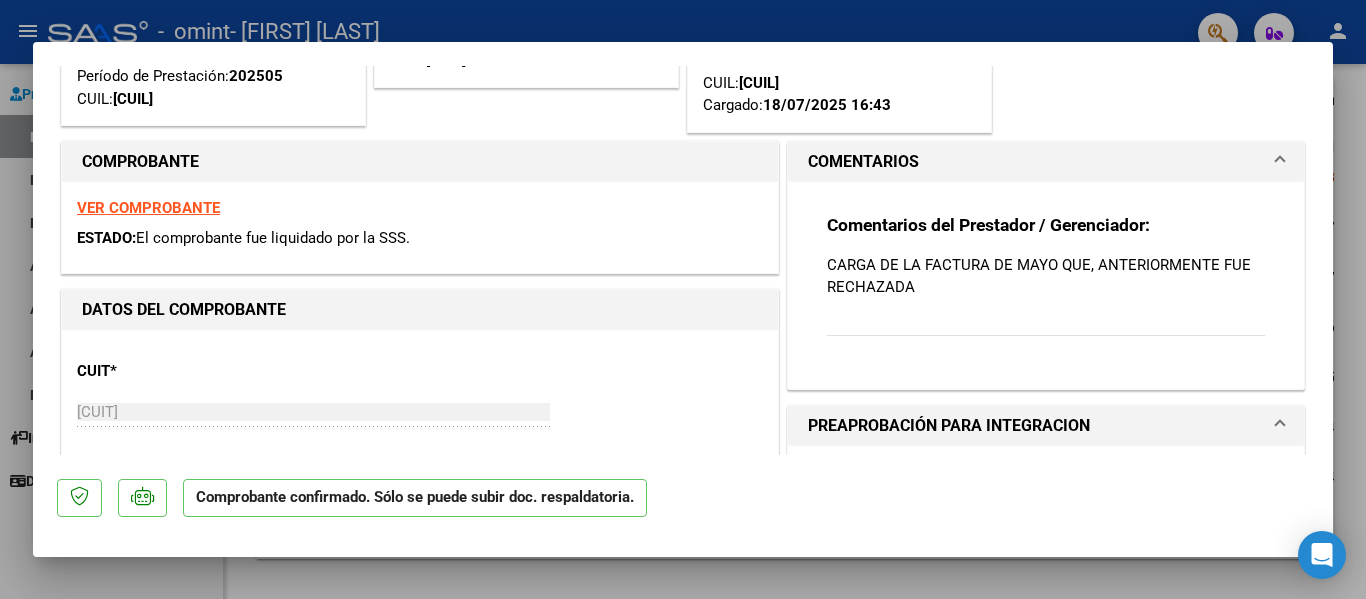 scroll, scrollTop: 356, scrollLeft: 0, axis: vertical 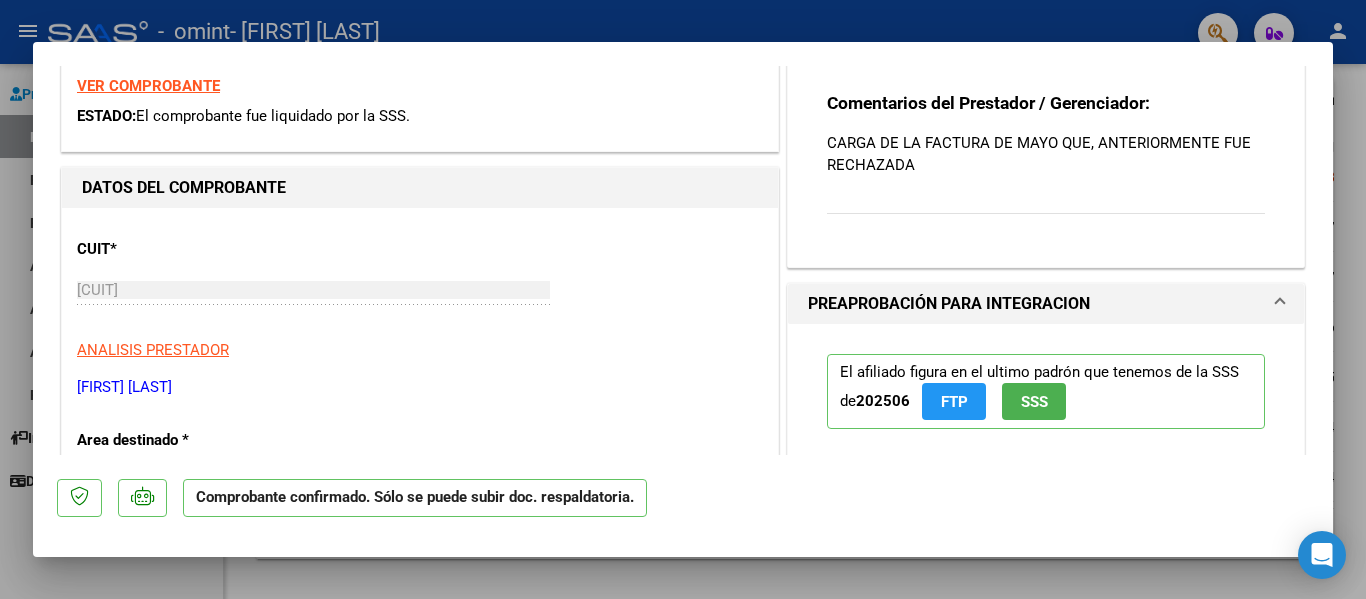 click at bounding box center (1280, 304) 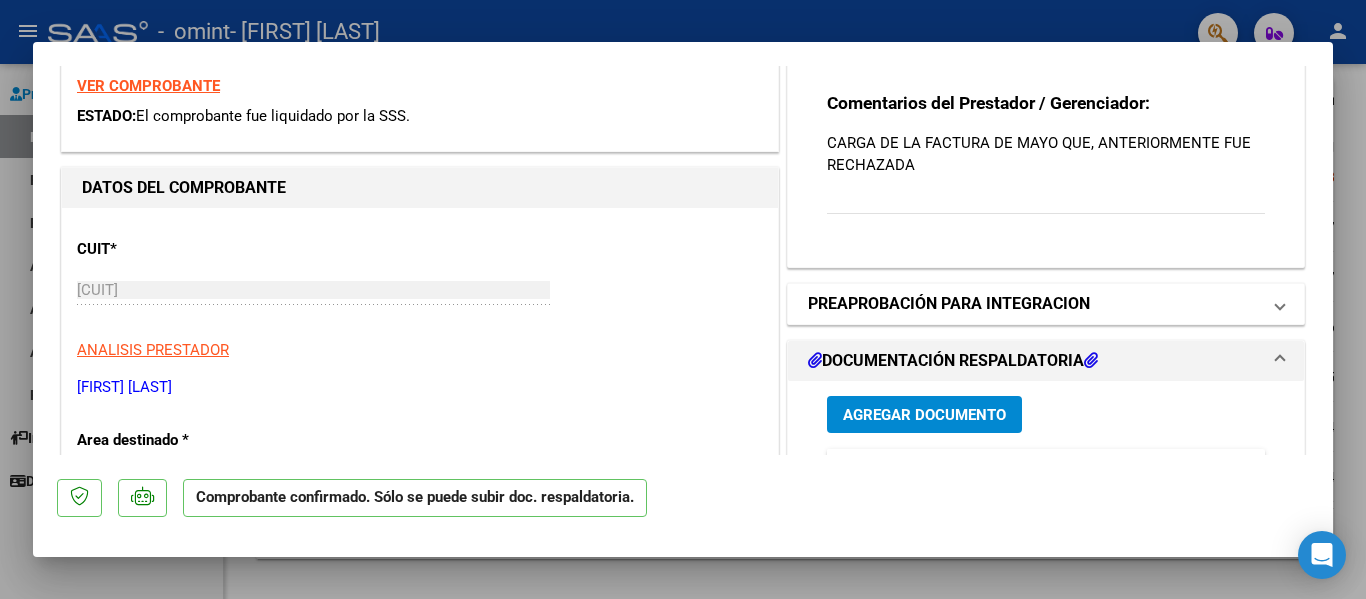 click at bounding box center (1280, 304) 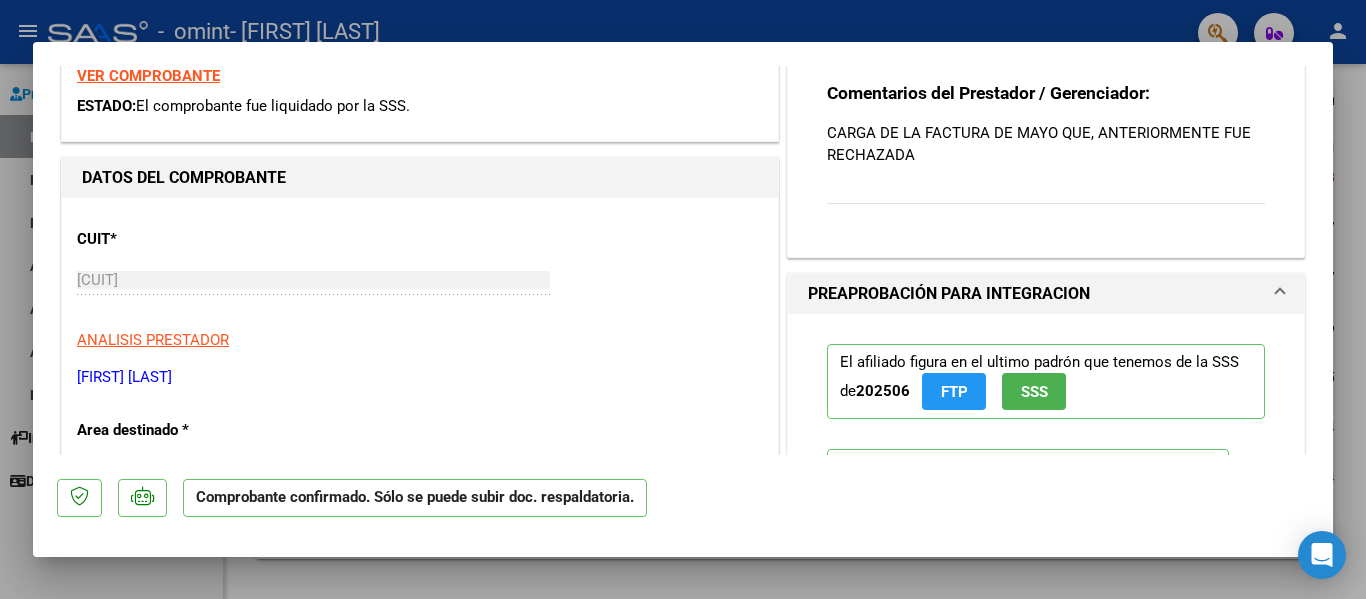 scroll, scrollTop: 0, scrollLeft: 0, axis: both 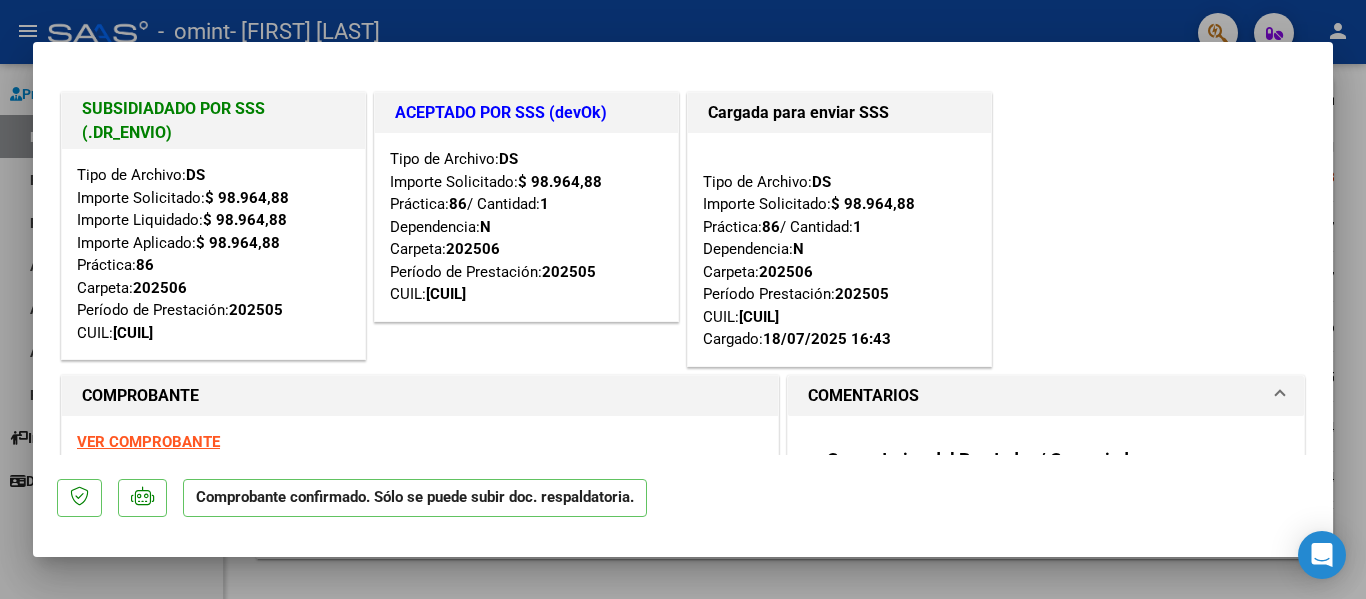 click at bounding box center (683, 299) 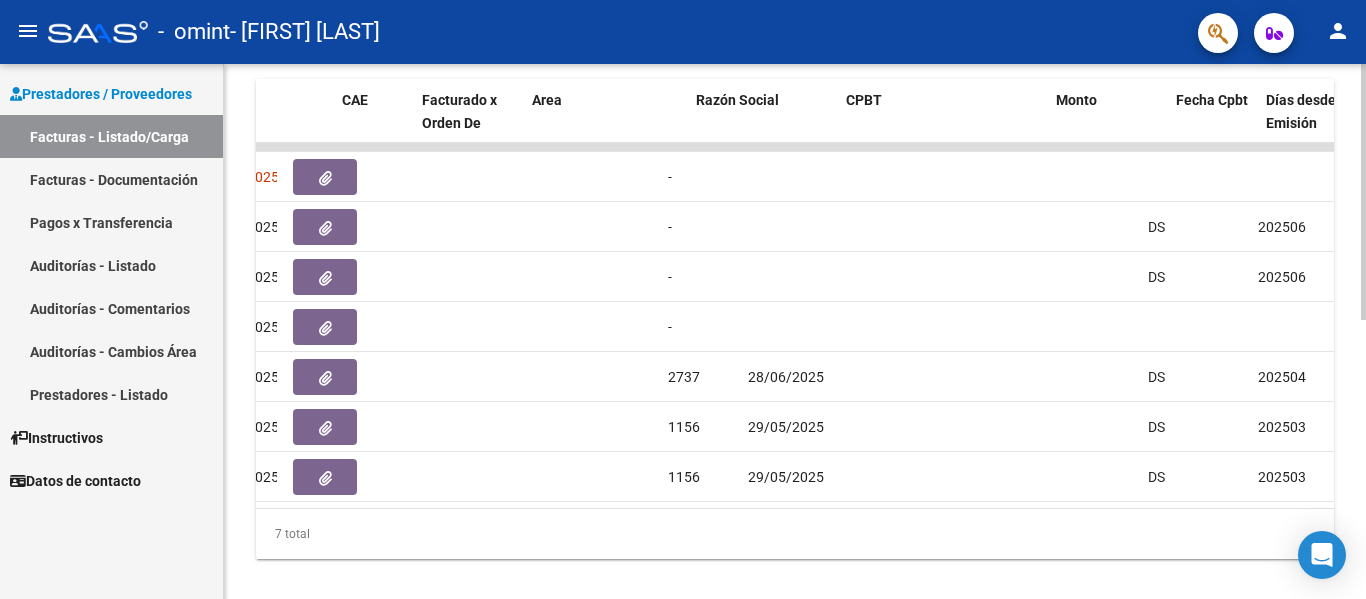 scroll, scrollTop: 0, scrollLeft: 0, axis: both 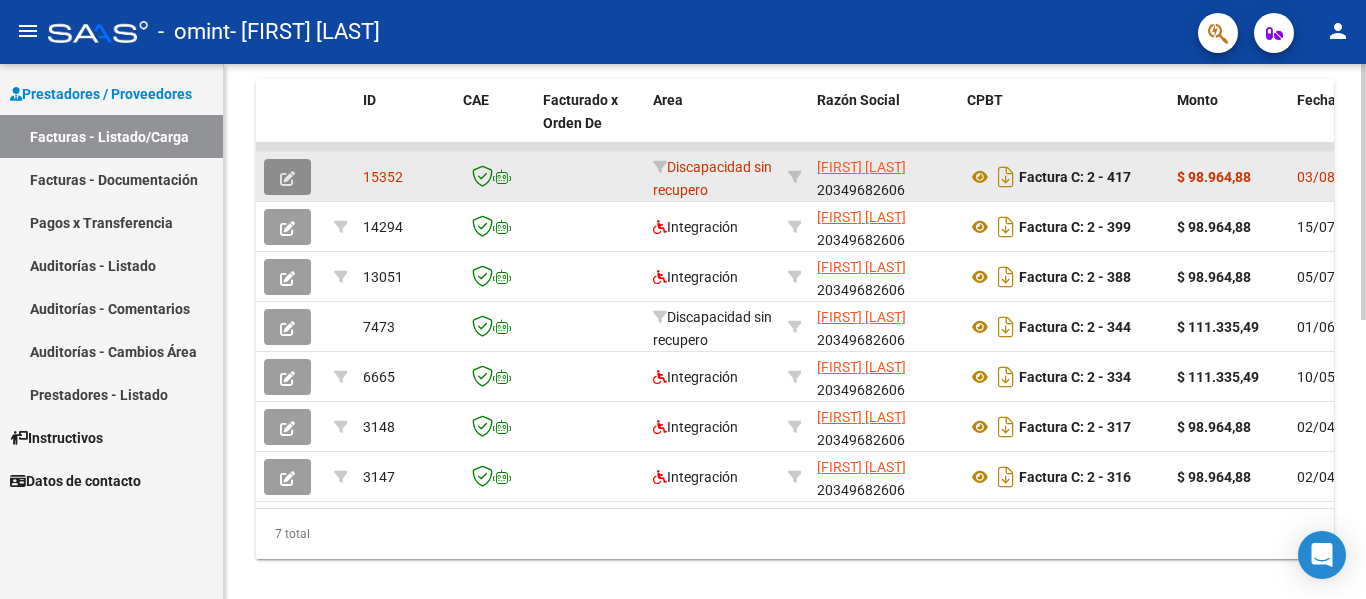 click 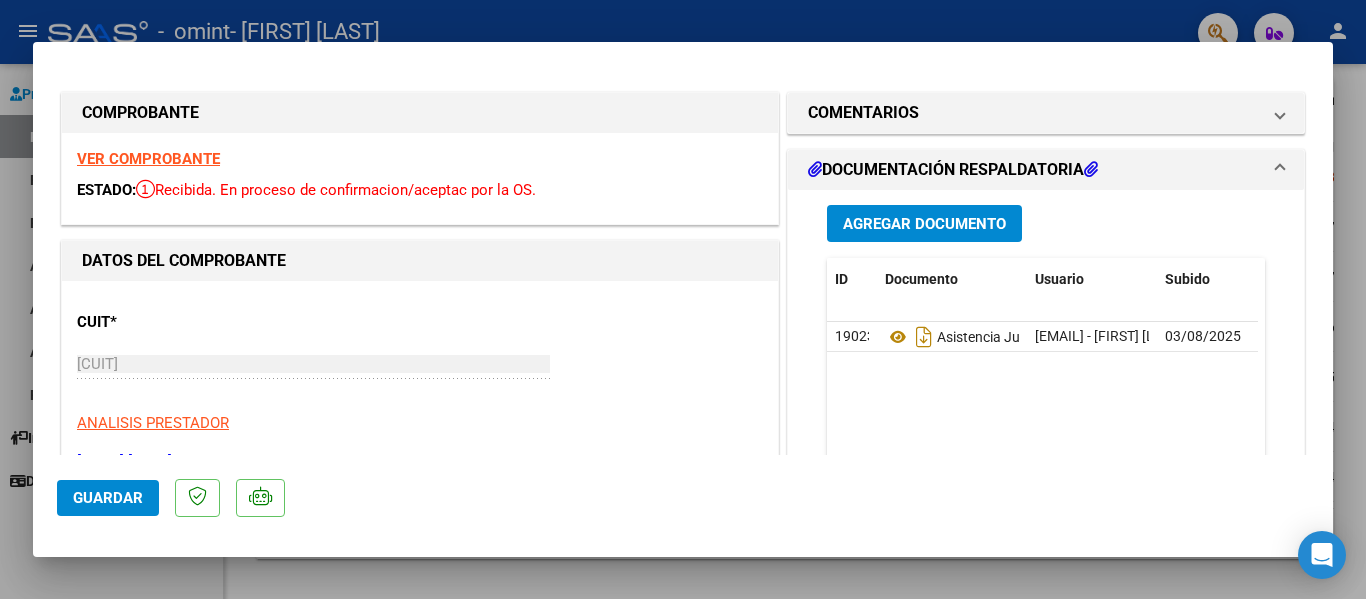 click at bounding box center (1280, 170) 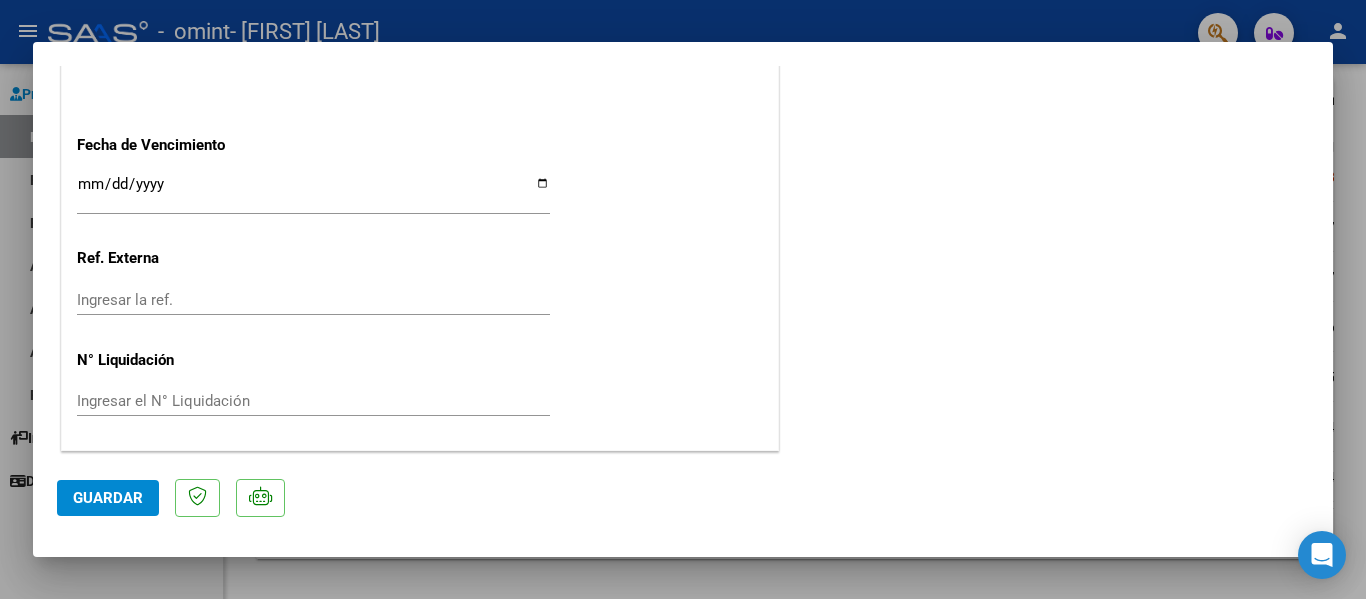 scroll, scrollTop: 0, scrollLeft: 0, axis: both 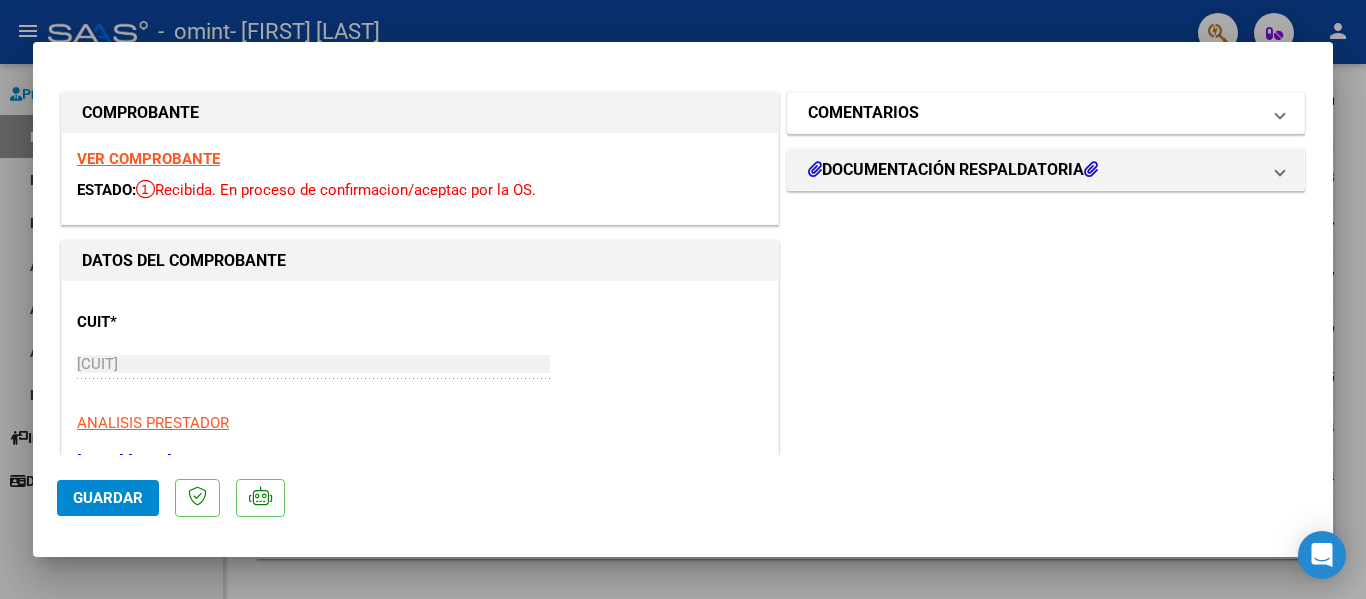click at bounding box center [1280, 113] 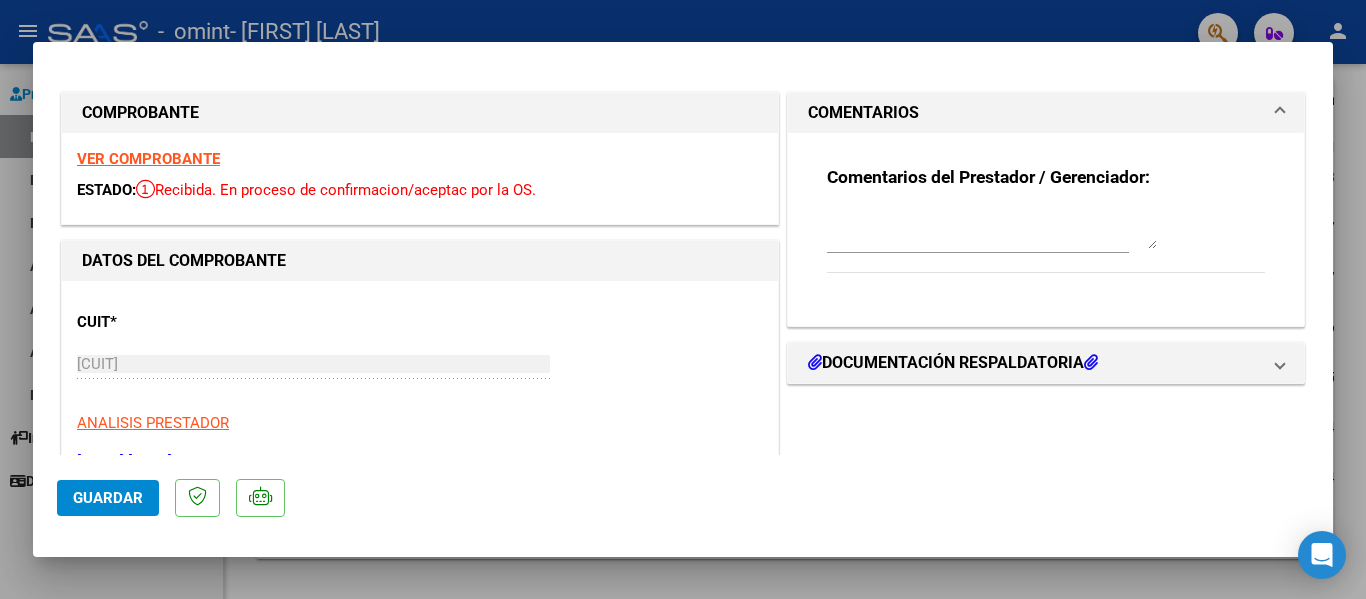 click at bounding box center (1280, 113) 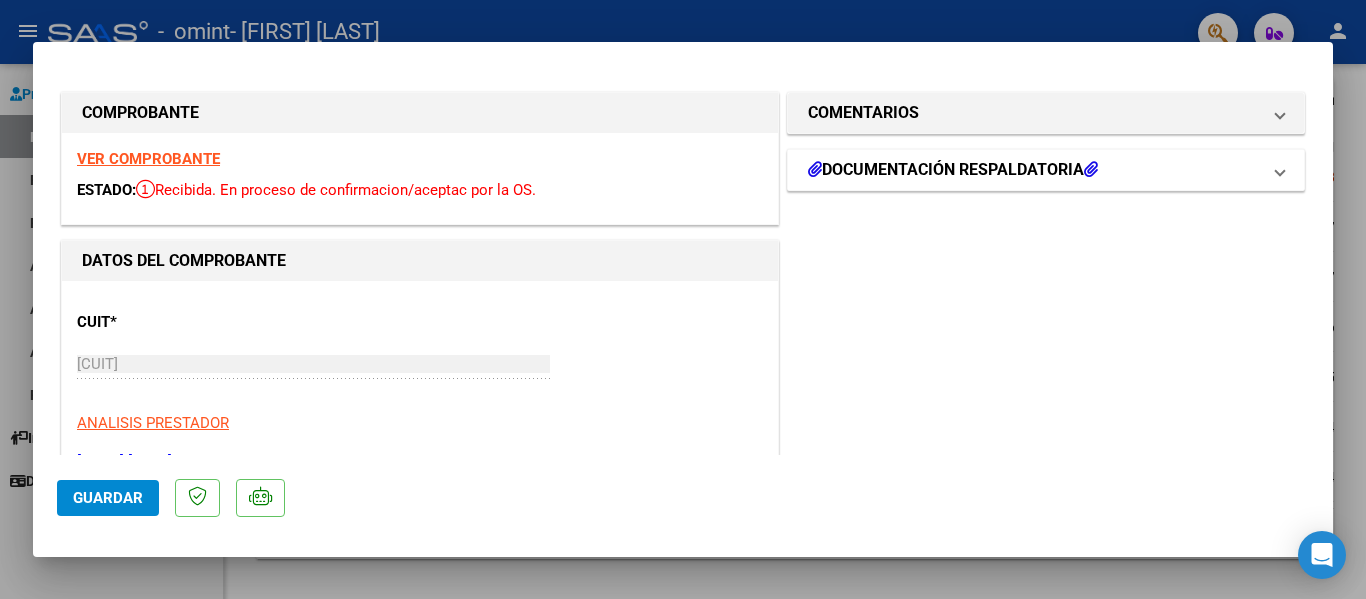 click at bounding box center [1280, 170] 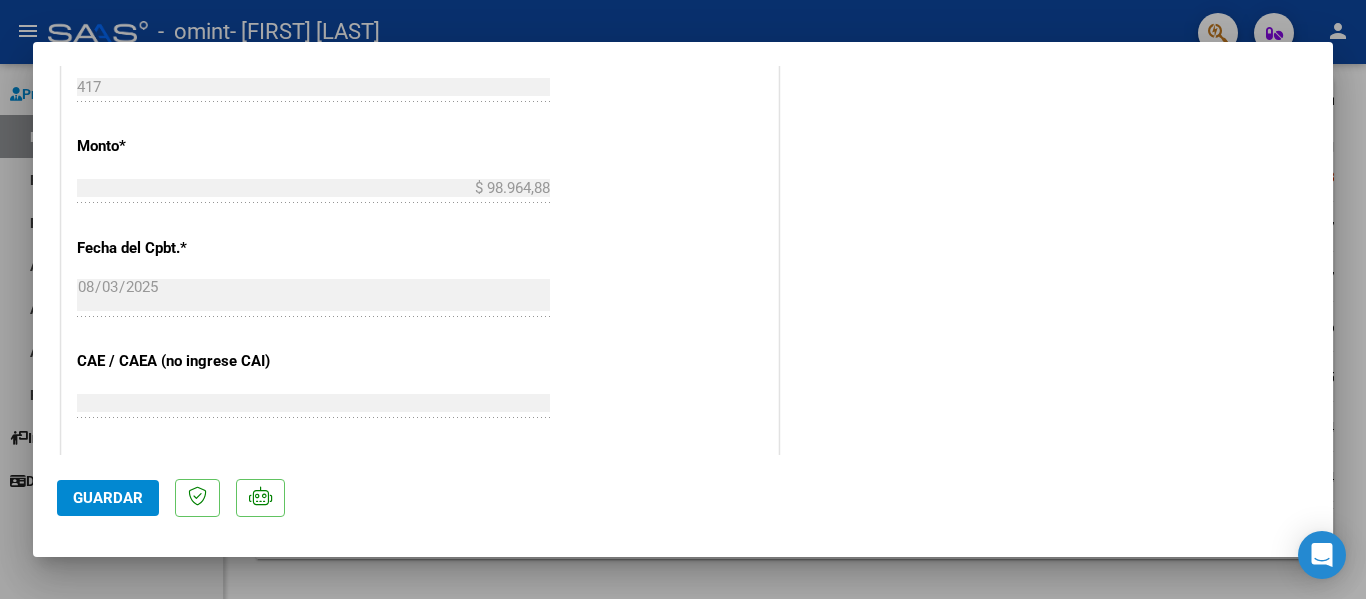 scroll, scrollTop: 811, scrollLeft: 0, axis: vertical 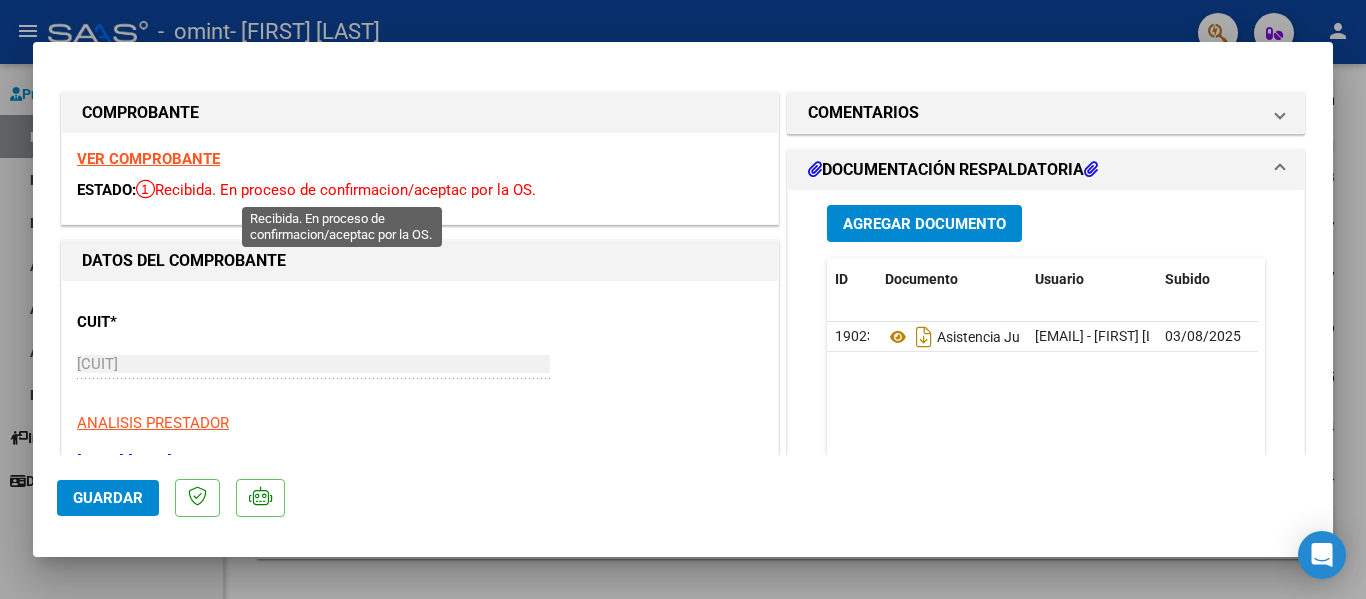 click on "Recibida. En proceso de confirmacion/aceptac por la OS." at bounding box center (336, 190) 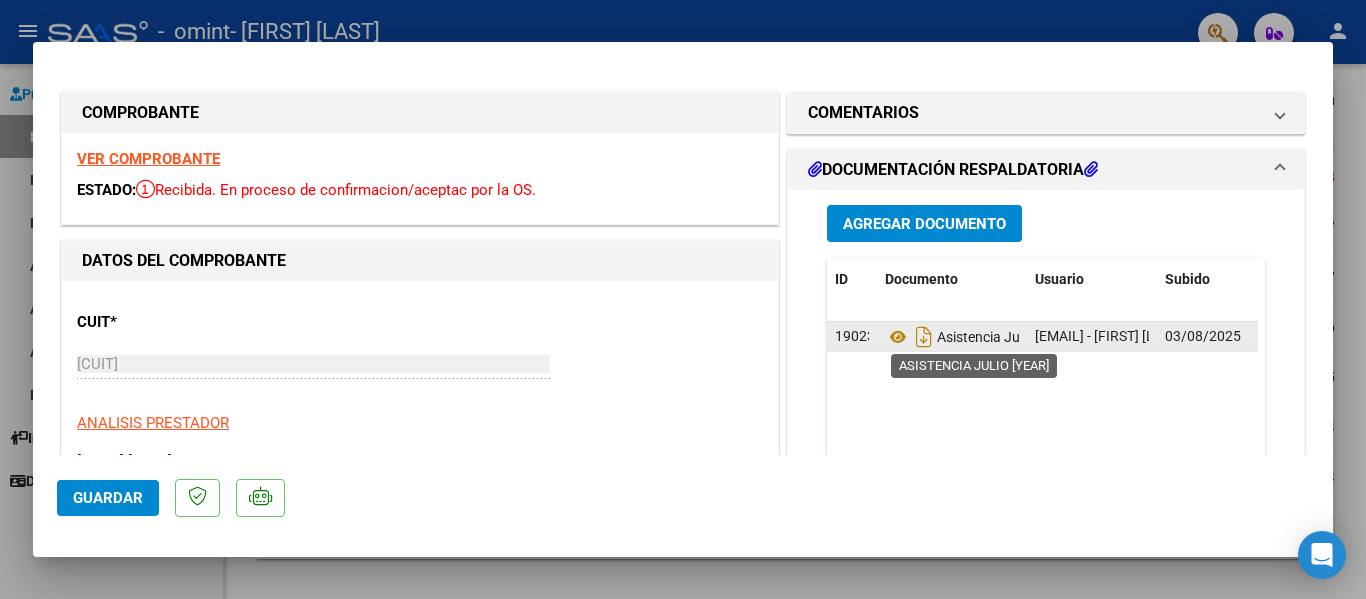 click on "Asistencia Julio 2025" 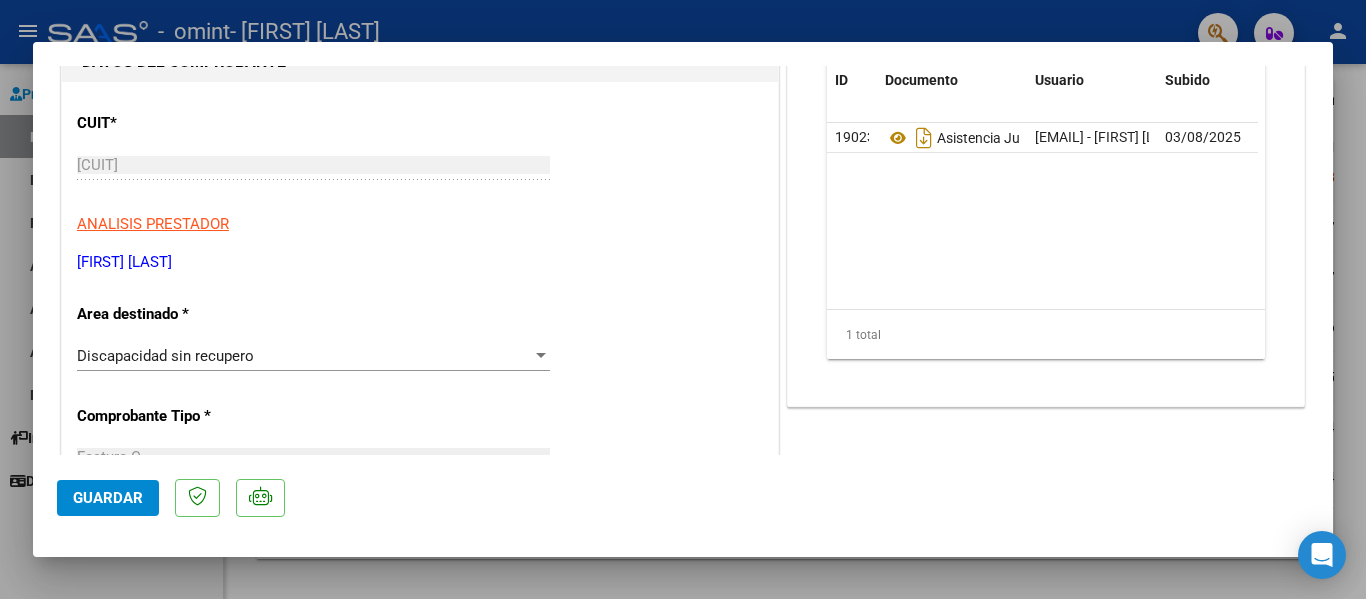 scroll, scrollTop: 384, scrollLeft: 0, axis: vertical 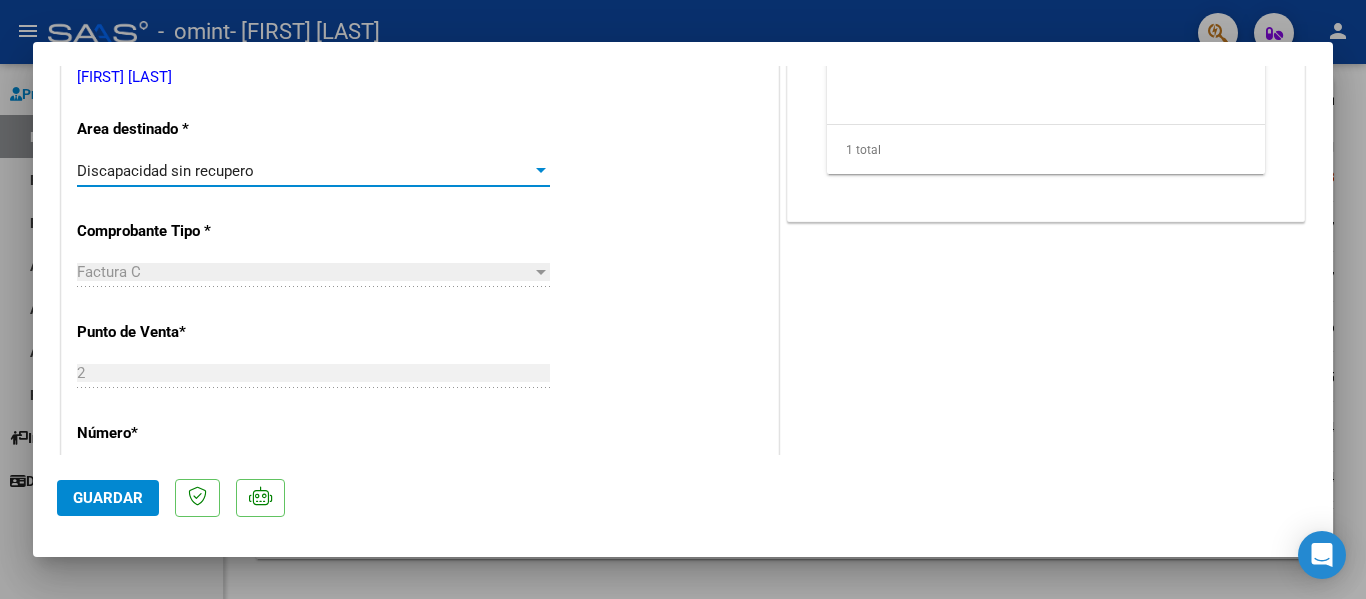 click at bounding box center (541, 171) 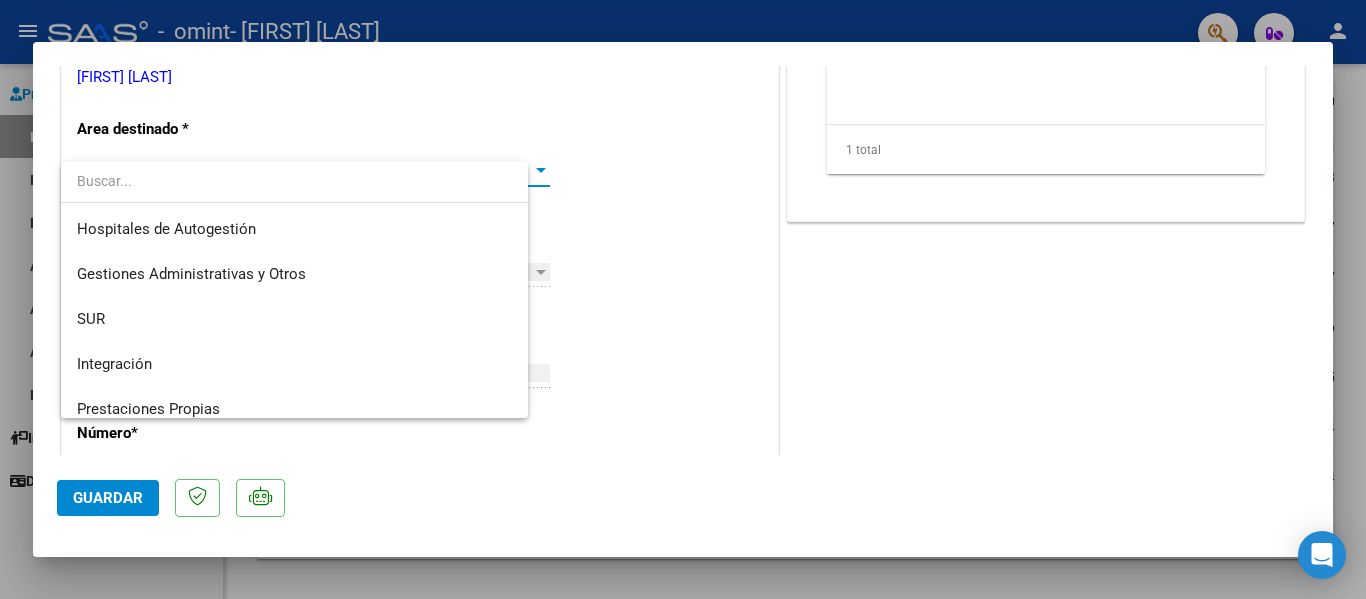 scroll, scrollTop: 194, scrollLeft: 0, axis: vertical 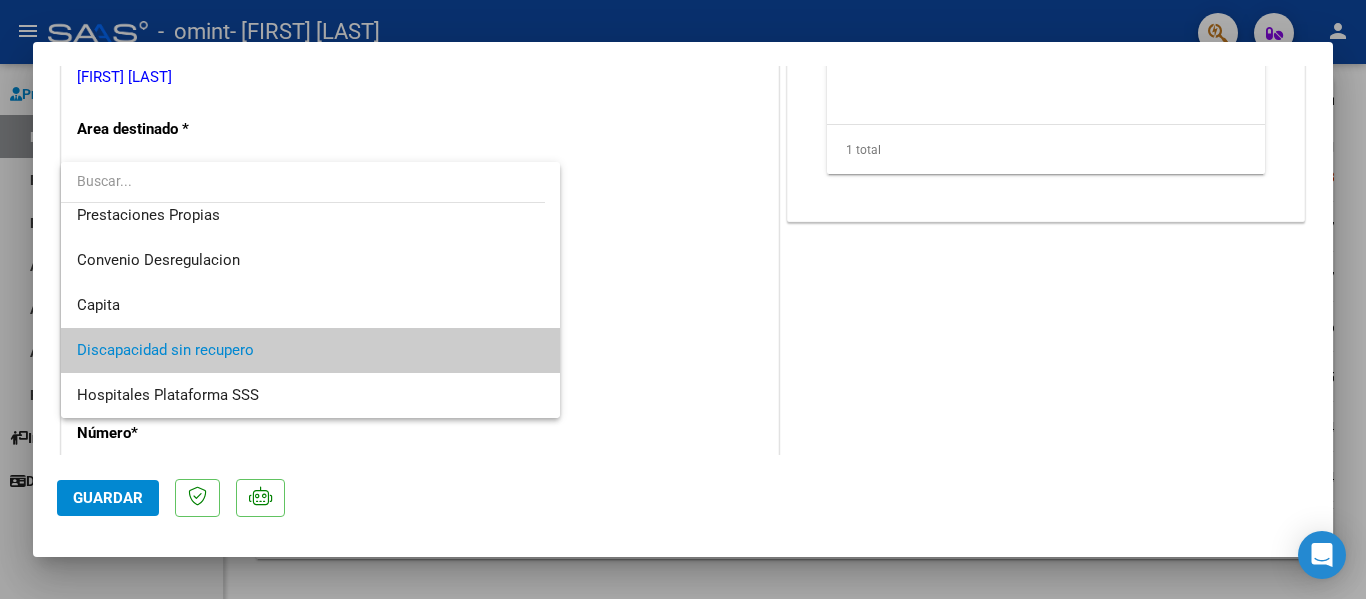click at bounding box center [683, 299] 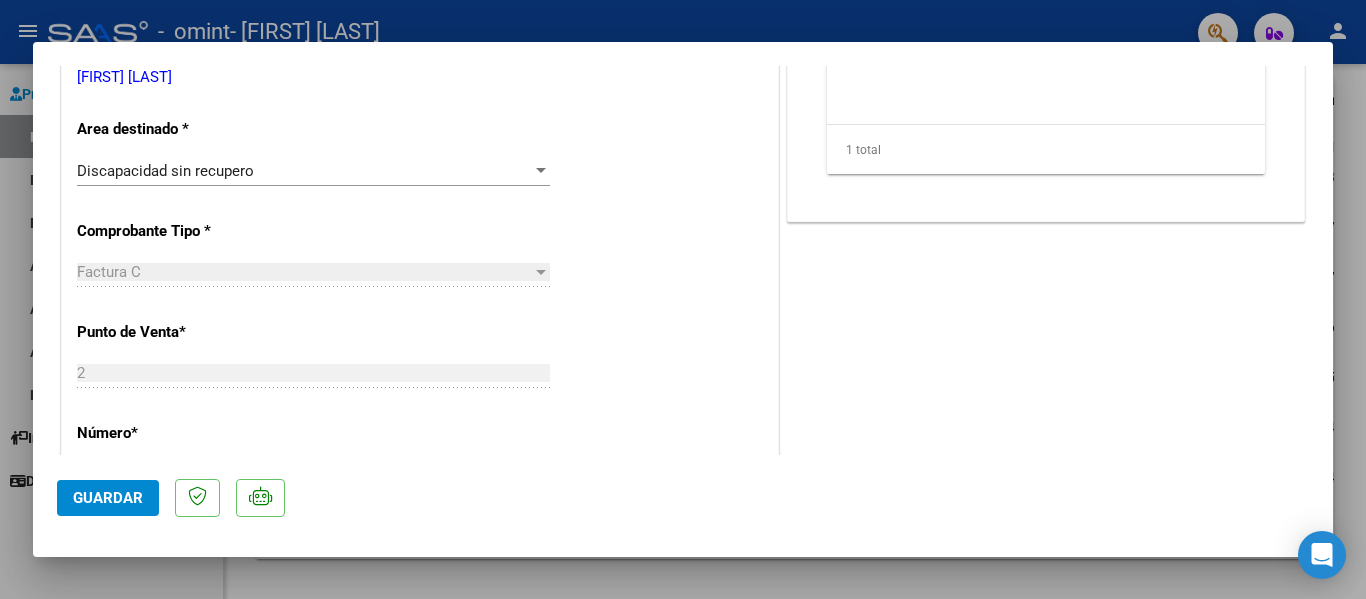 click at bounding box center [683, 299] 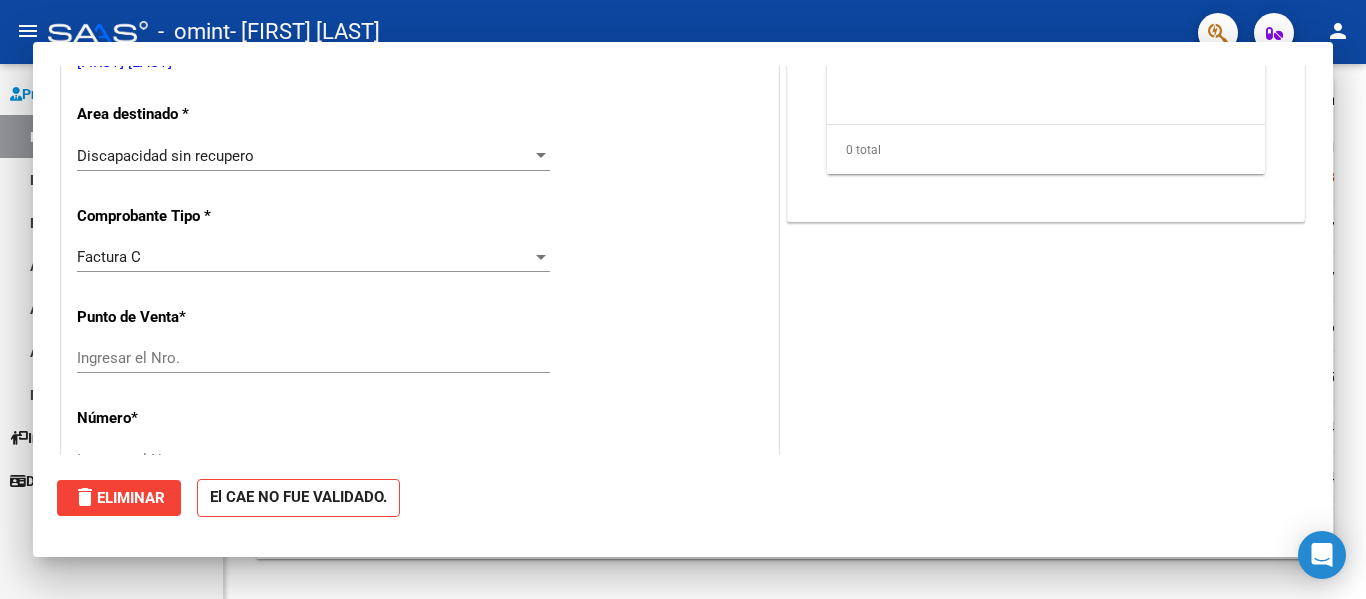 scroll, scrollTop: 0, scrollLeft: 0, axis: both 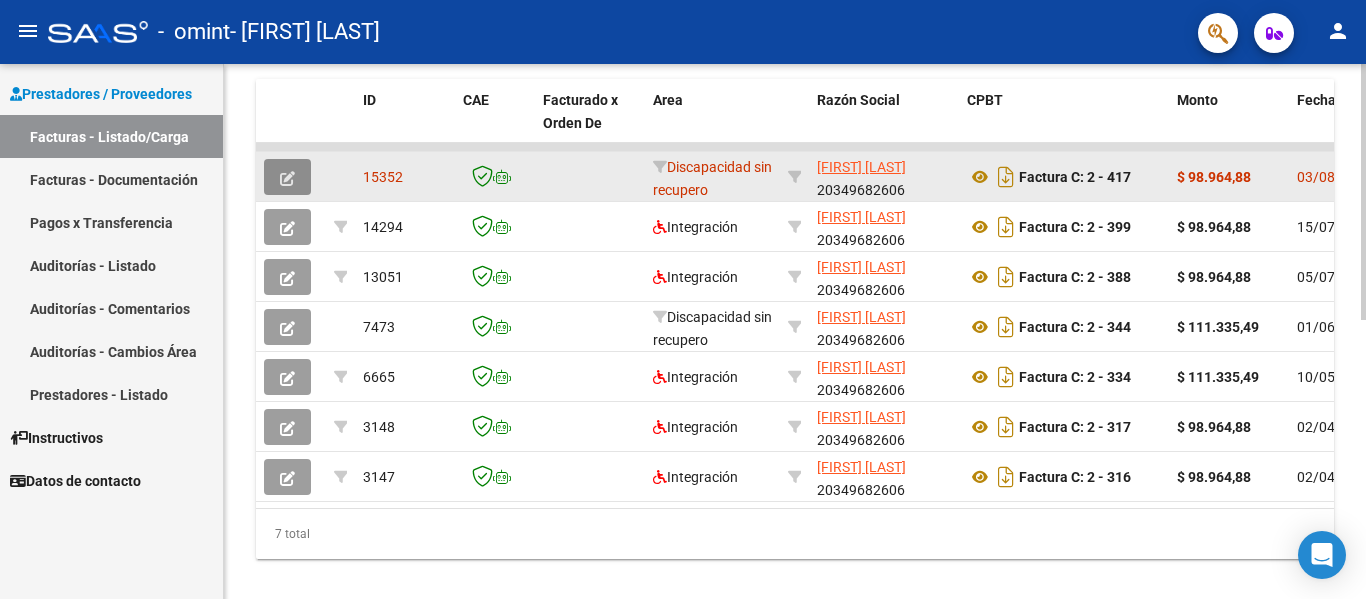 click 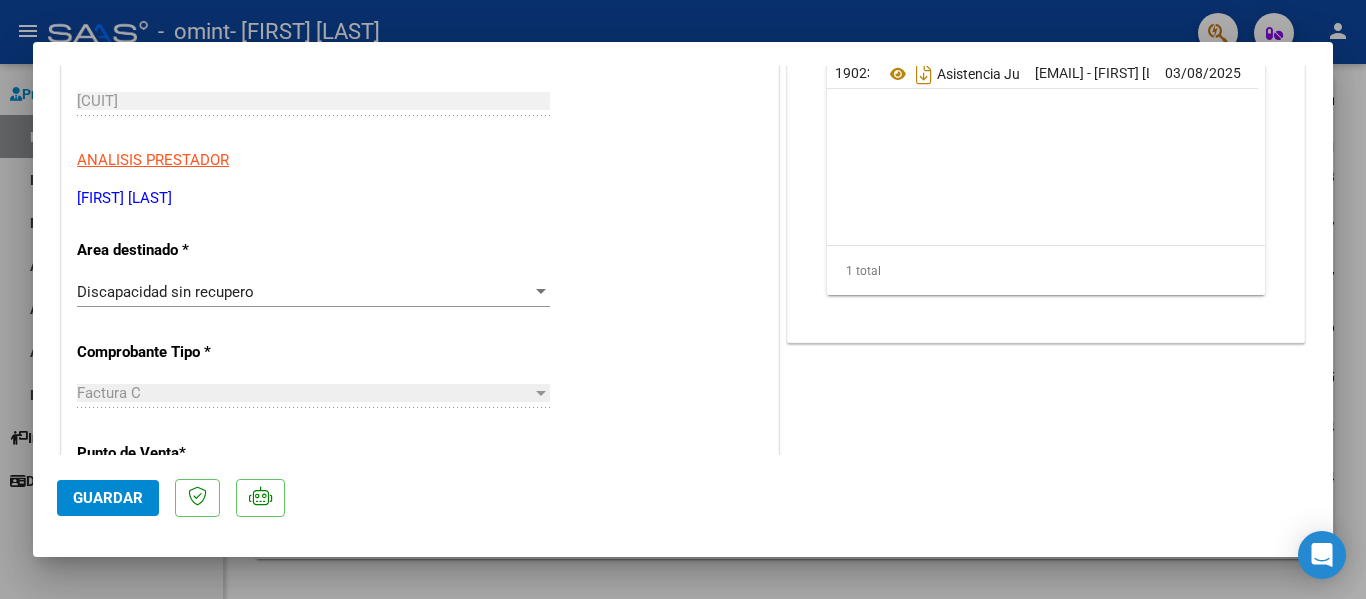 scroll, scrollTop: 285, scrollLeft: 0, axis: vertical 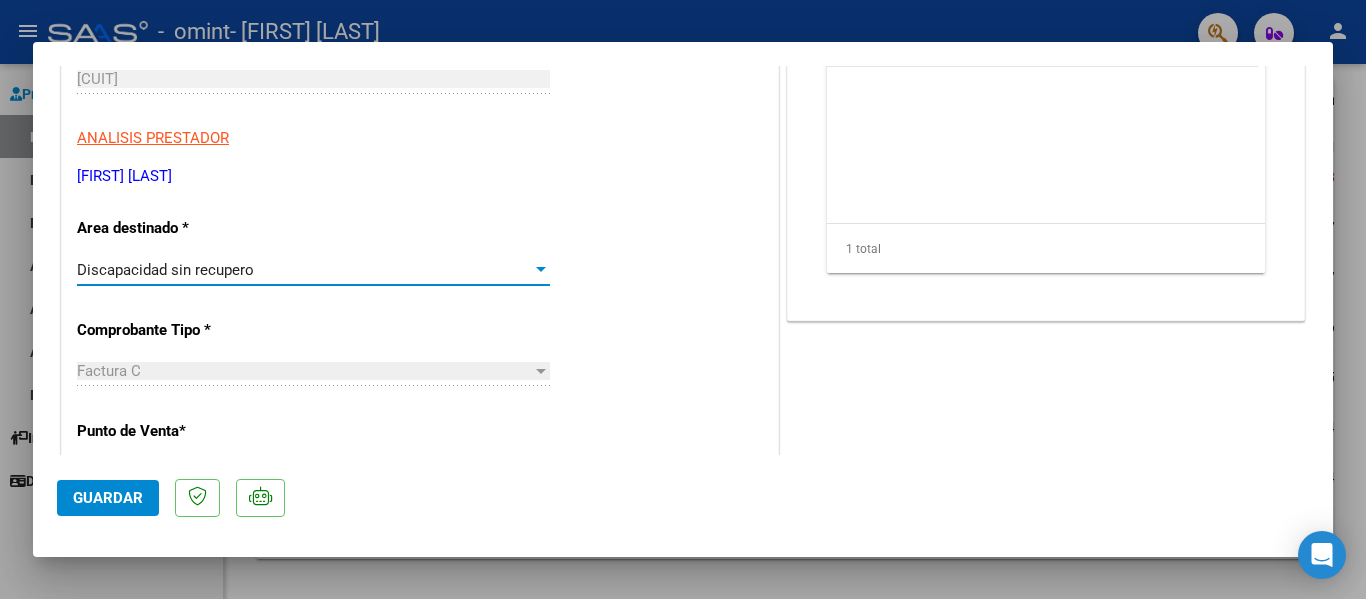 click on "Discapacidad sin recupero" at bounding box center (304, 270) 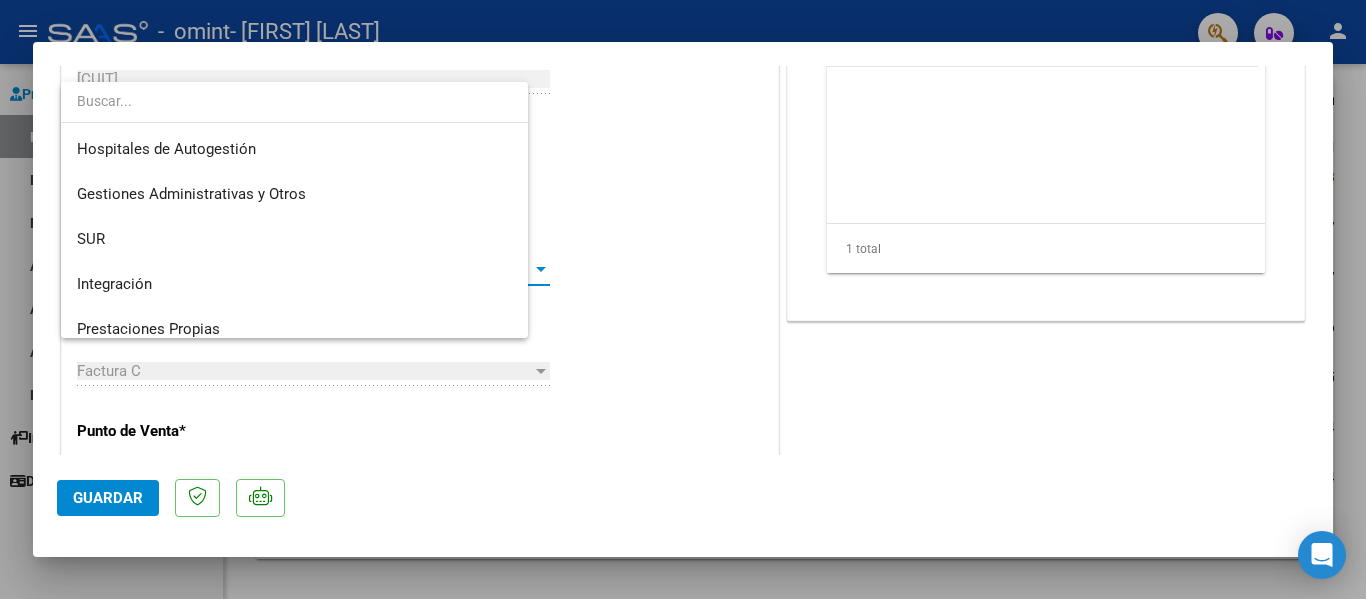 scroll, scrollTop: 194, scrollLeft: 0, axis: vertical 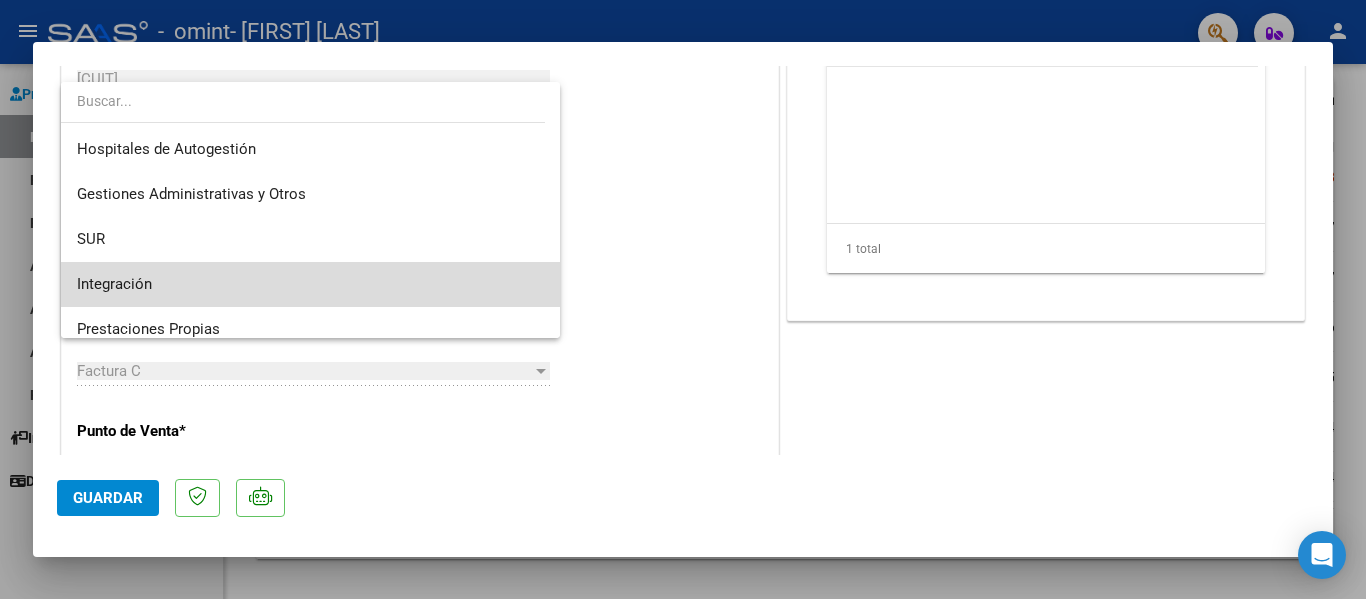 click on "Integración" at bounding box center (310, 284) 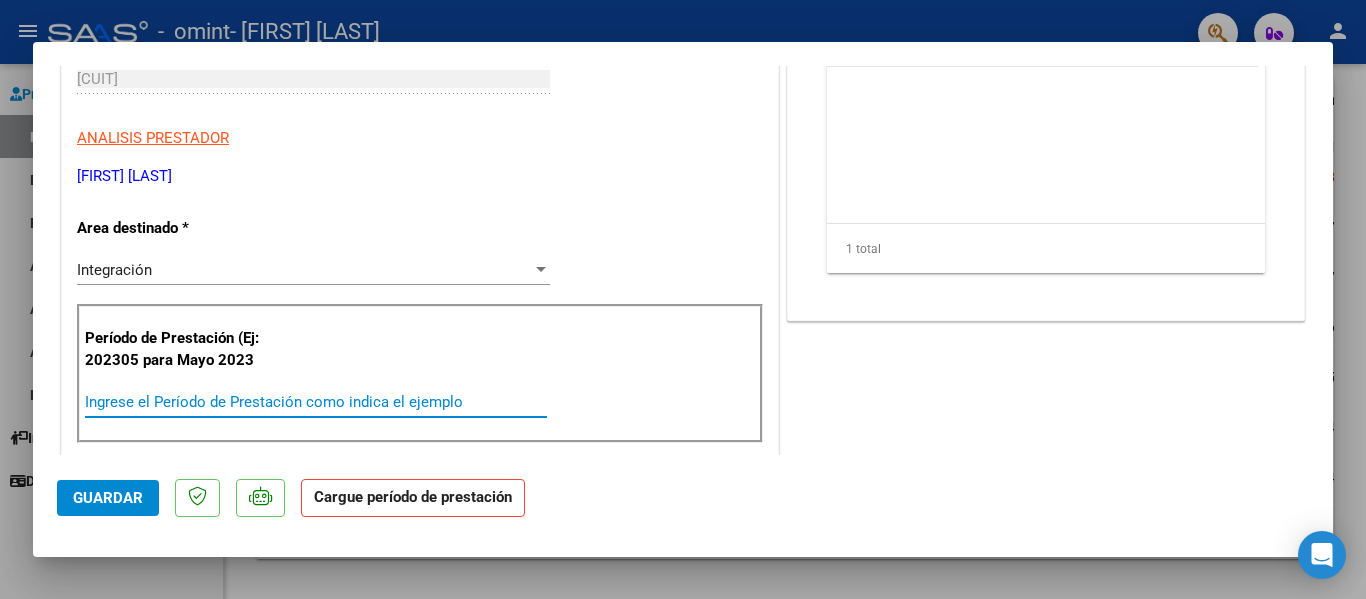 click on "Ingrese el Período de Prestación como indica el ejemplo" at bounding box center (316, 402) 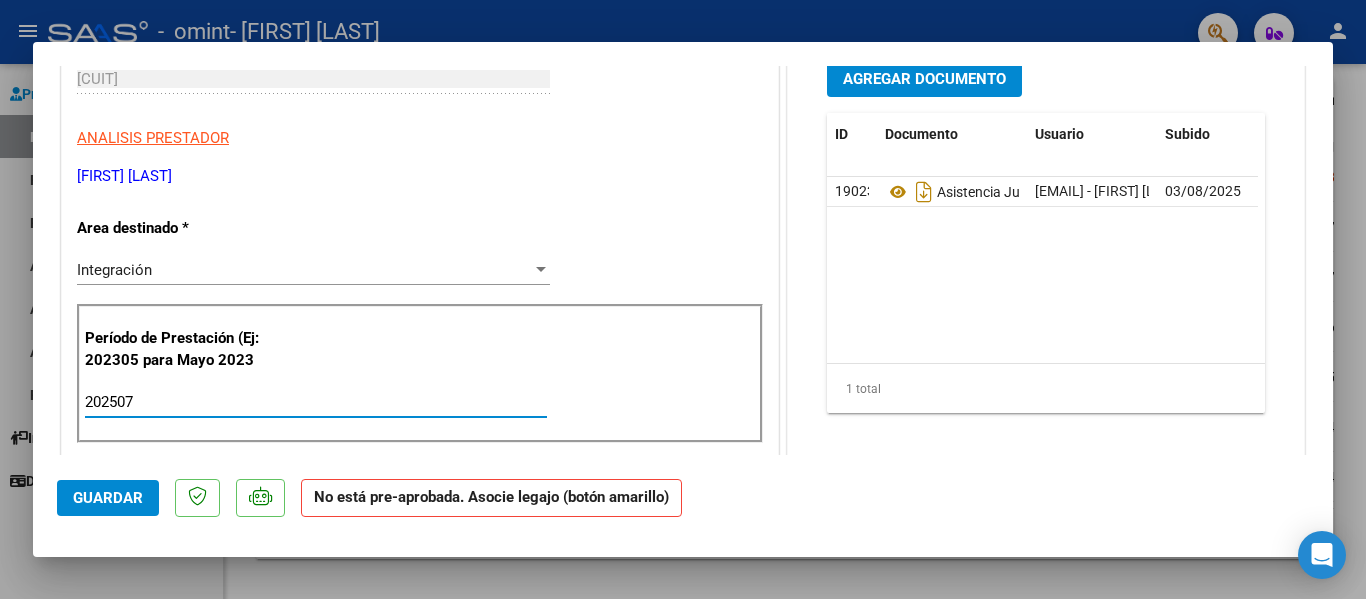 type on "202507" 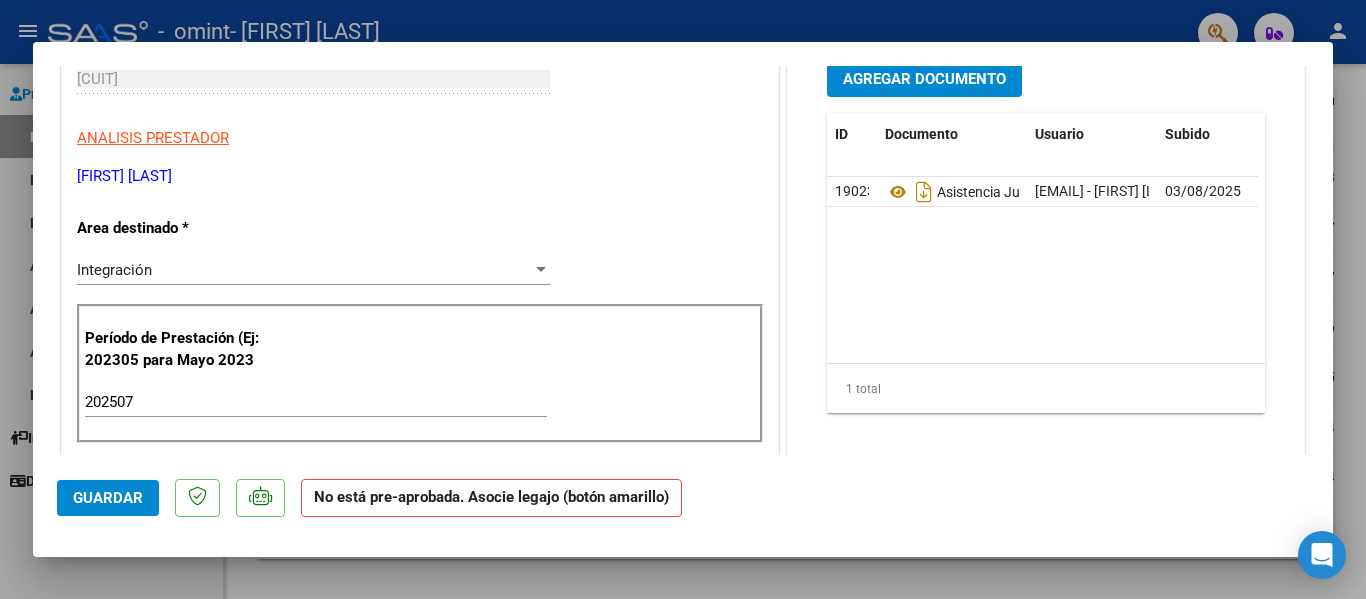 scroll, scrollTop: 0, scrollLeft: 0, axis: both 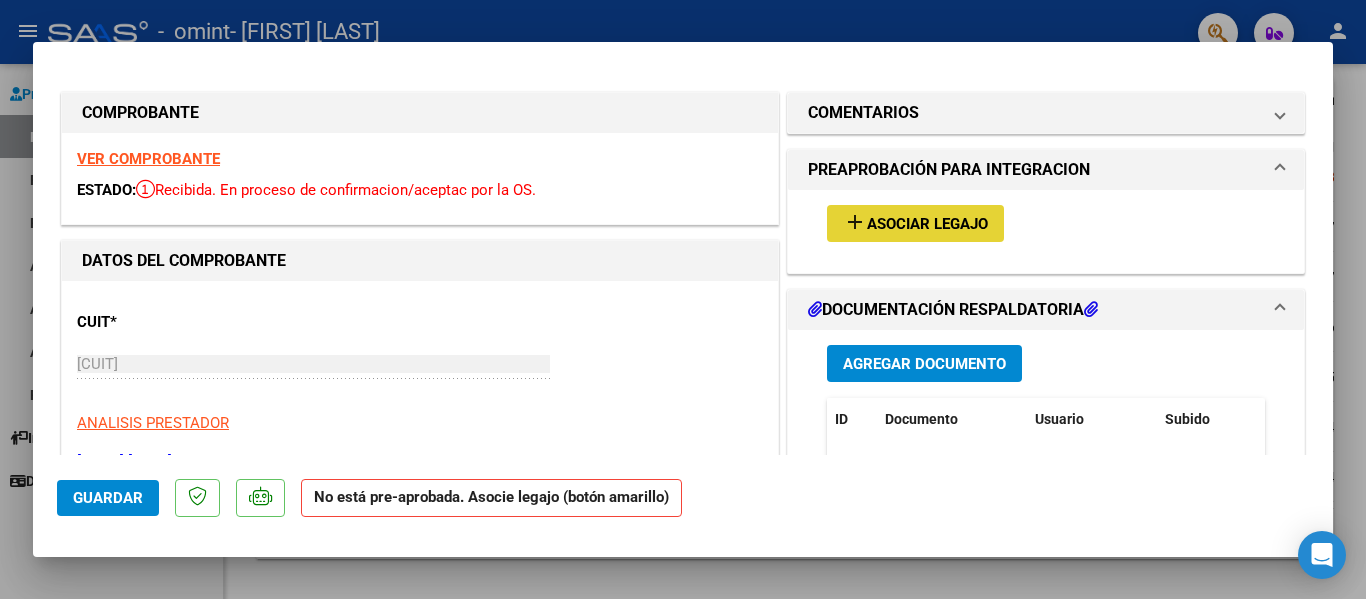 click on "Asociar Legajo" at bounding box center [927, 224] 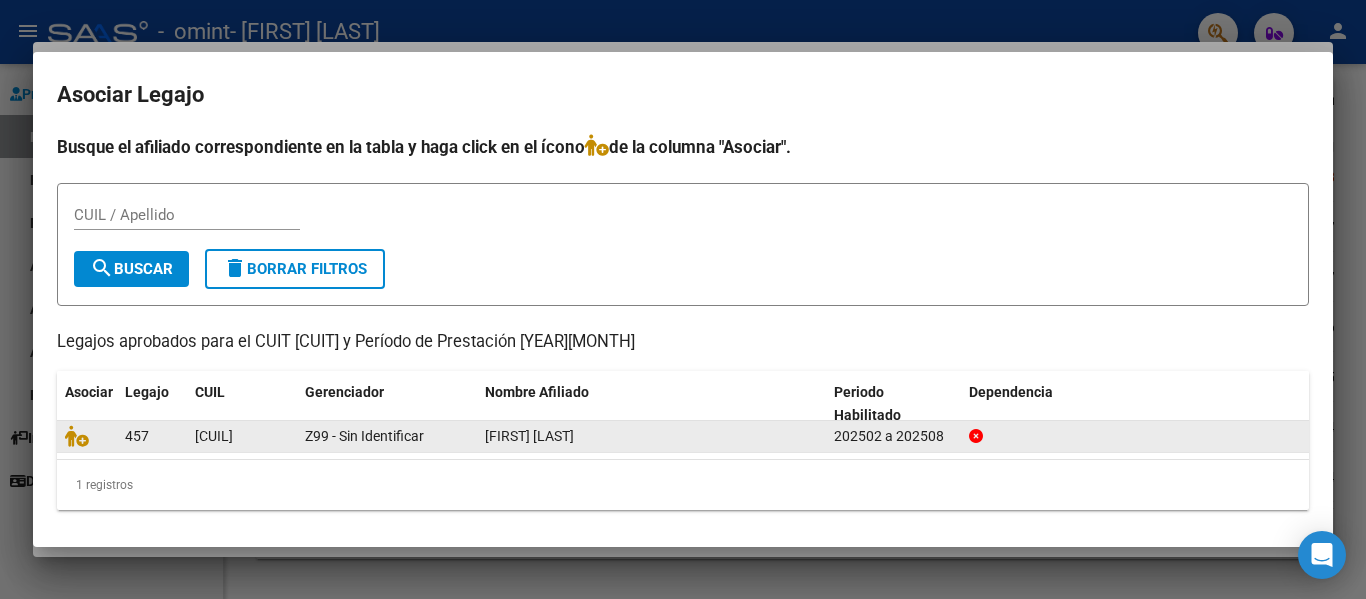 click on "[CUIL]" 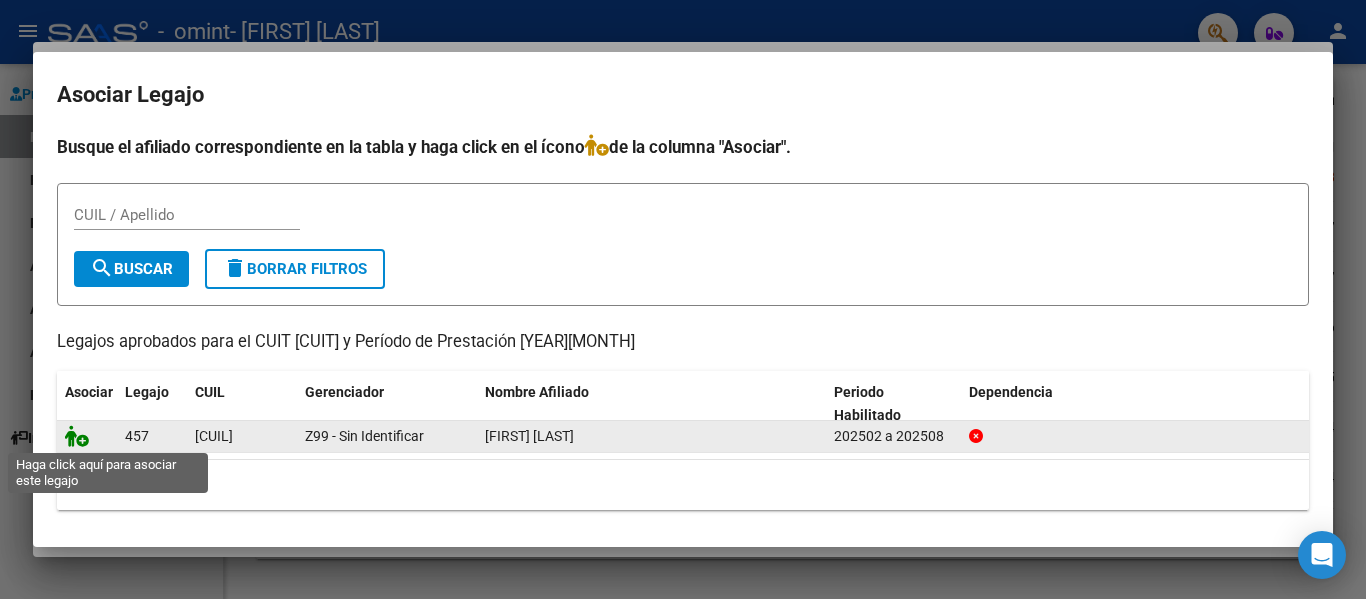 click 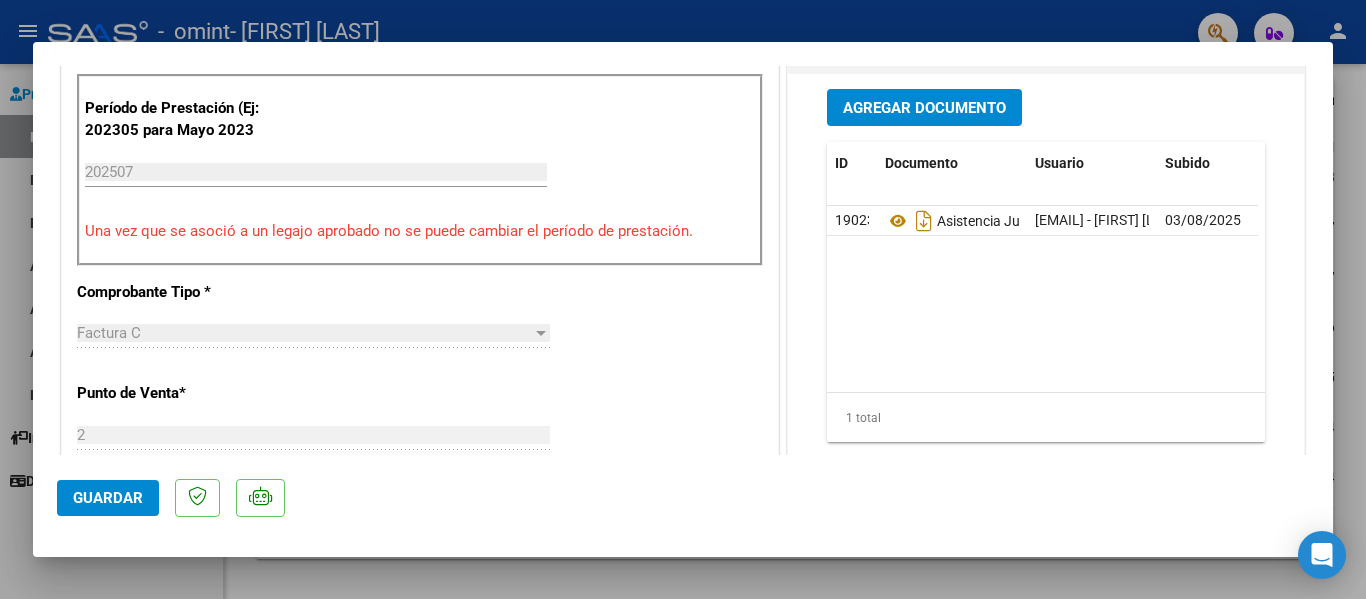 scroll, scrollTop: 520, scrollLeft: 0, axis: vertical 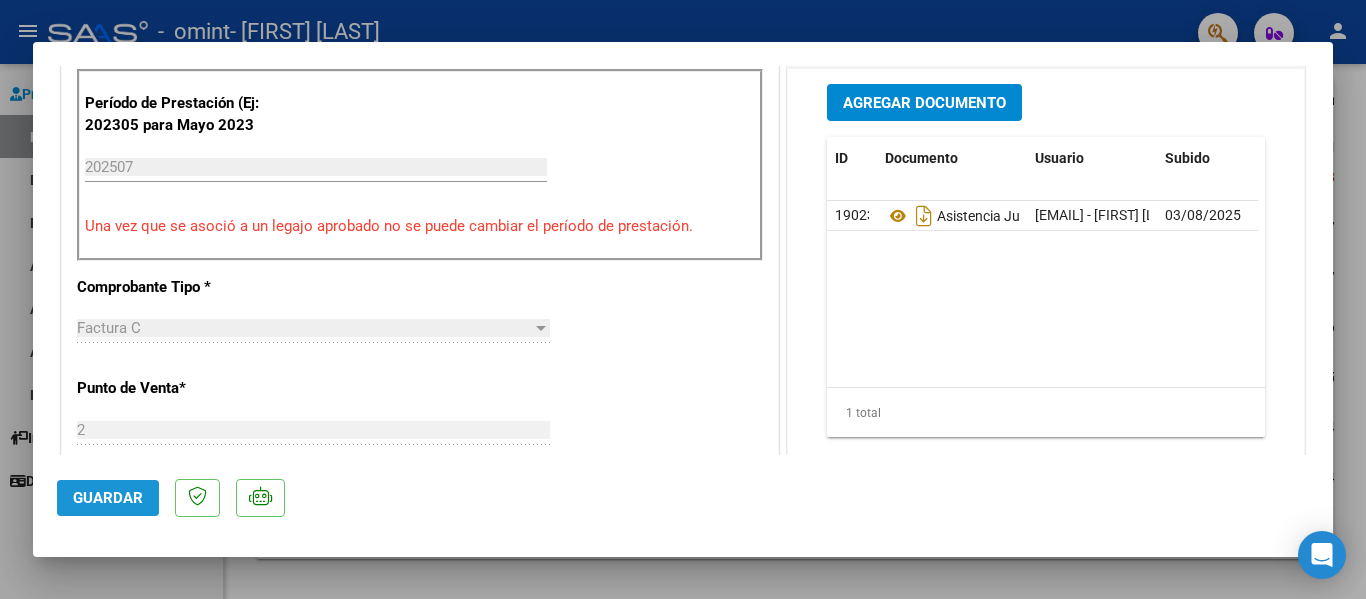 click on "Guardar" 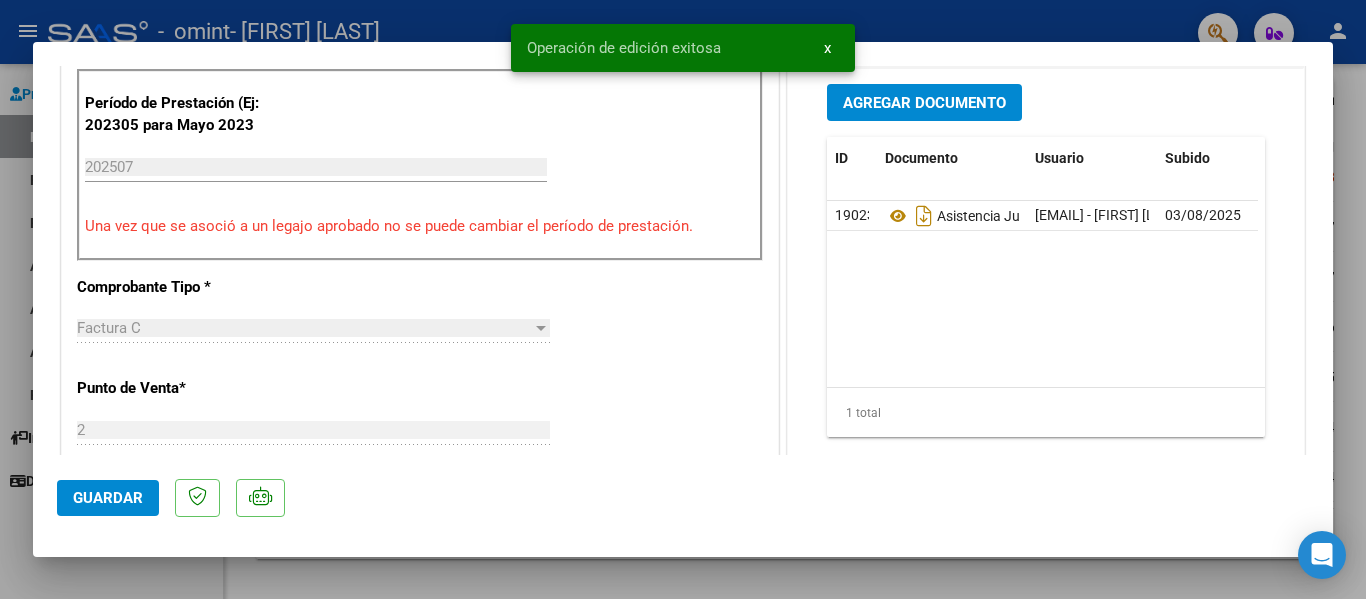 click at bounding box center (683, 299) 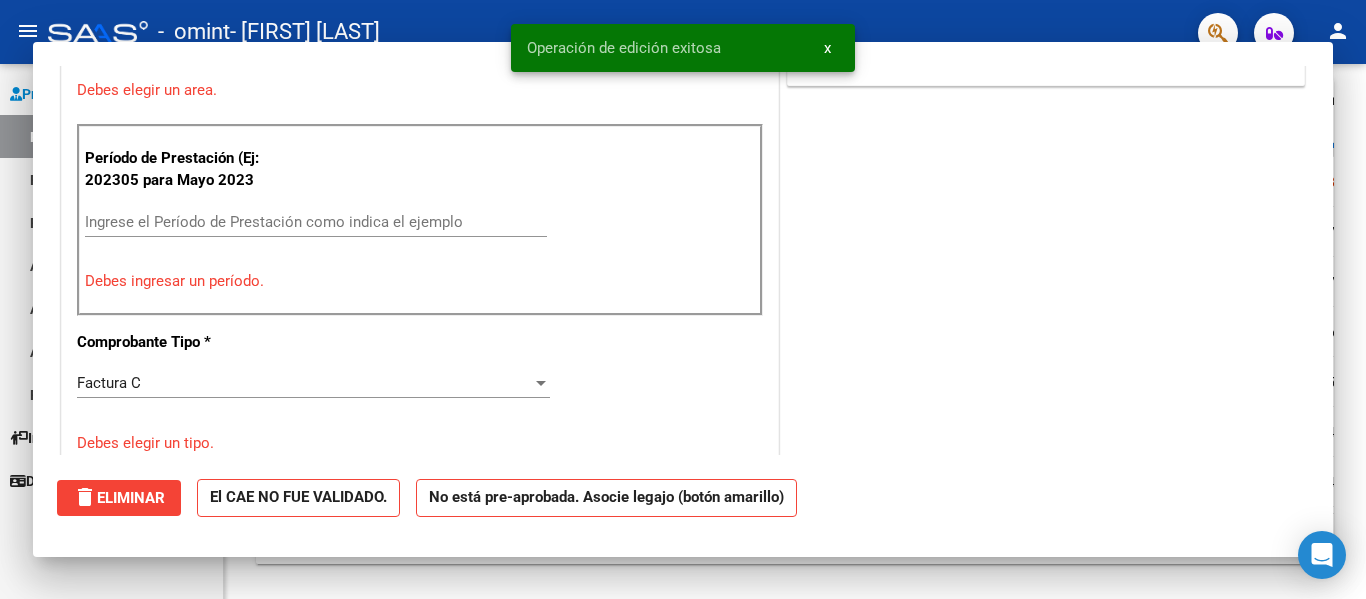 scroll, scrollTop: 530, scrollLeft: 0, axis: vertical 